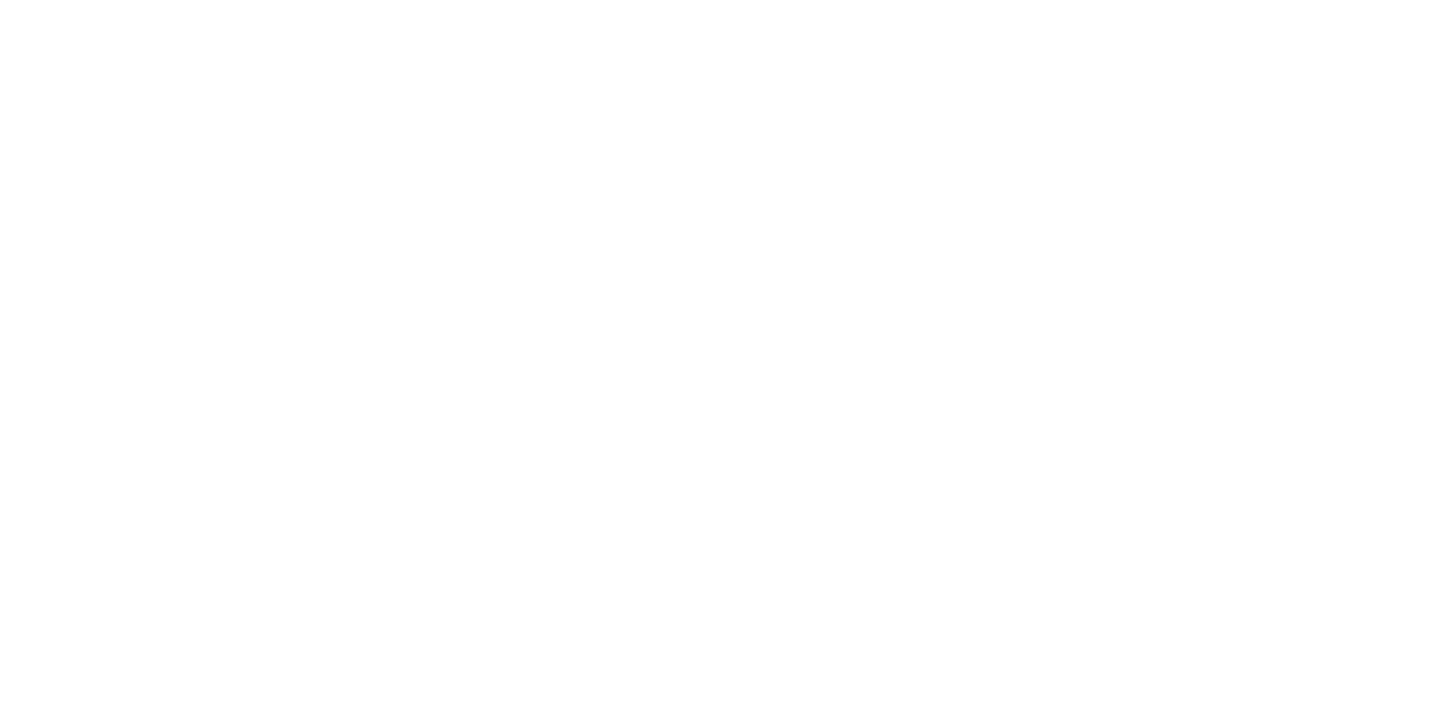 scroll, scrollTop: 0, scrollLeft: 0, axis: both 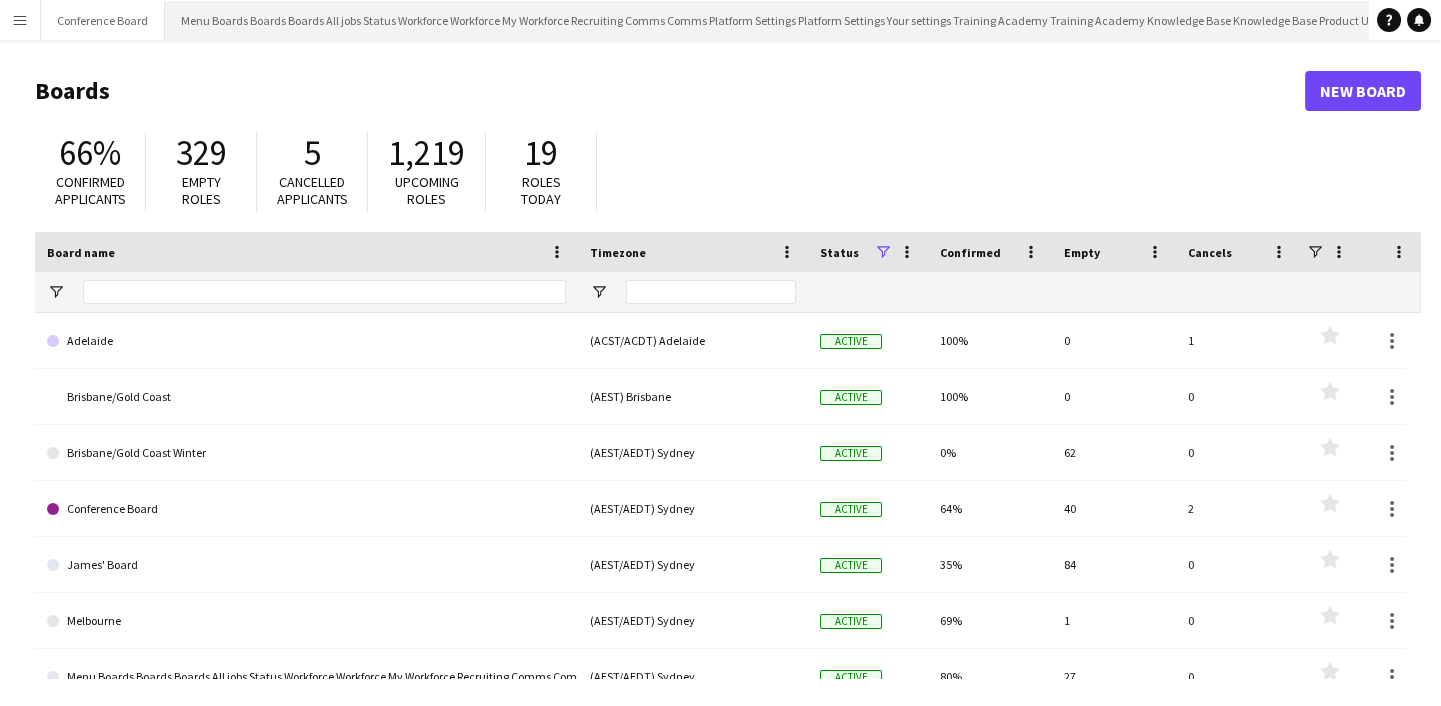 click on "[FIRST] & [FIRST]'s Board
Close" at bounding box center (1412, 20) 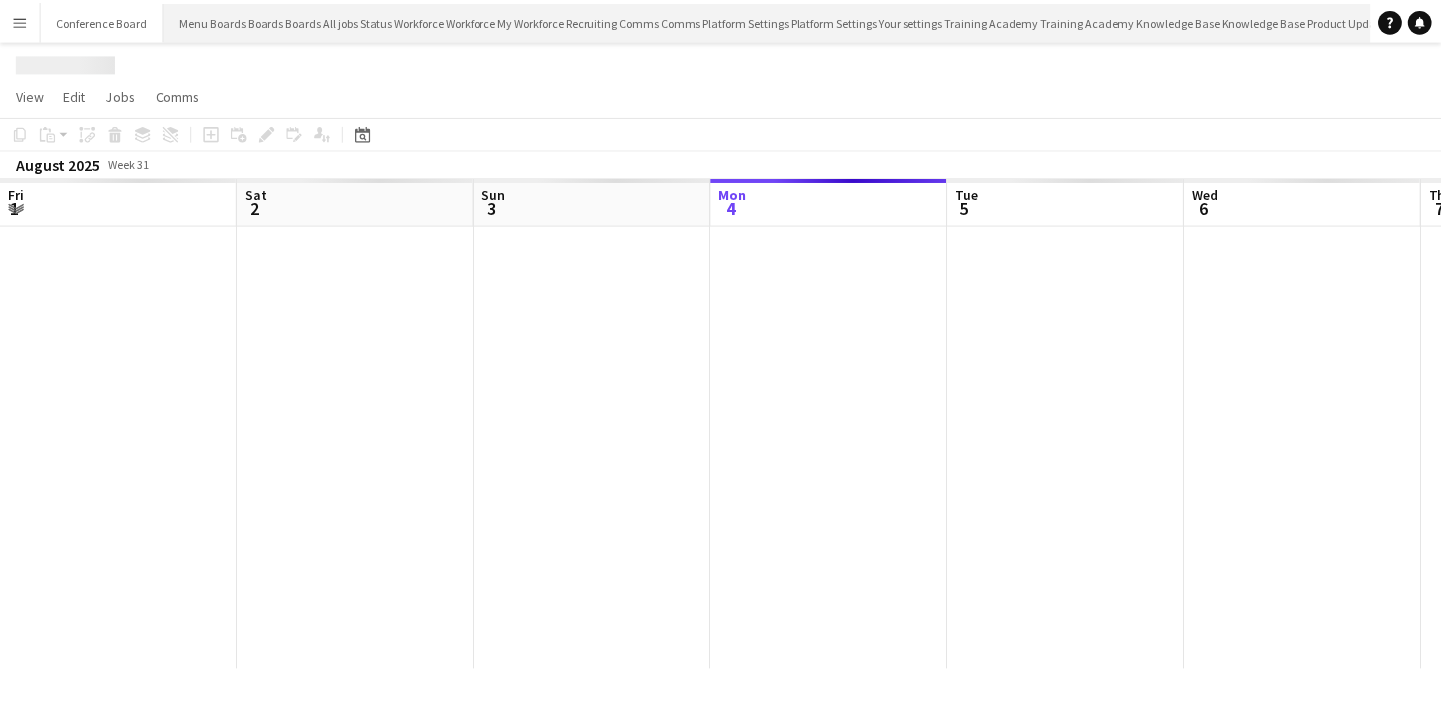 scroll, scrollTop: 0, scrollLeft: 478, axis: horizontal 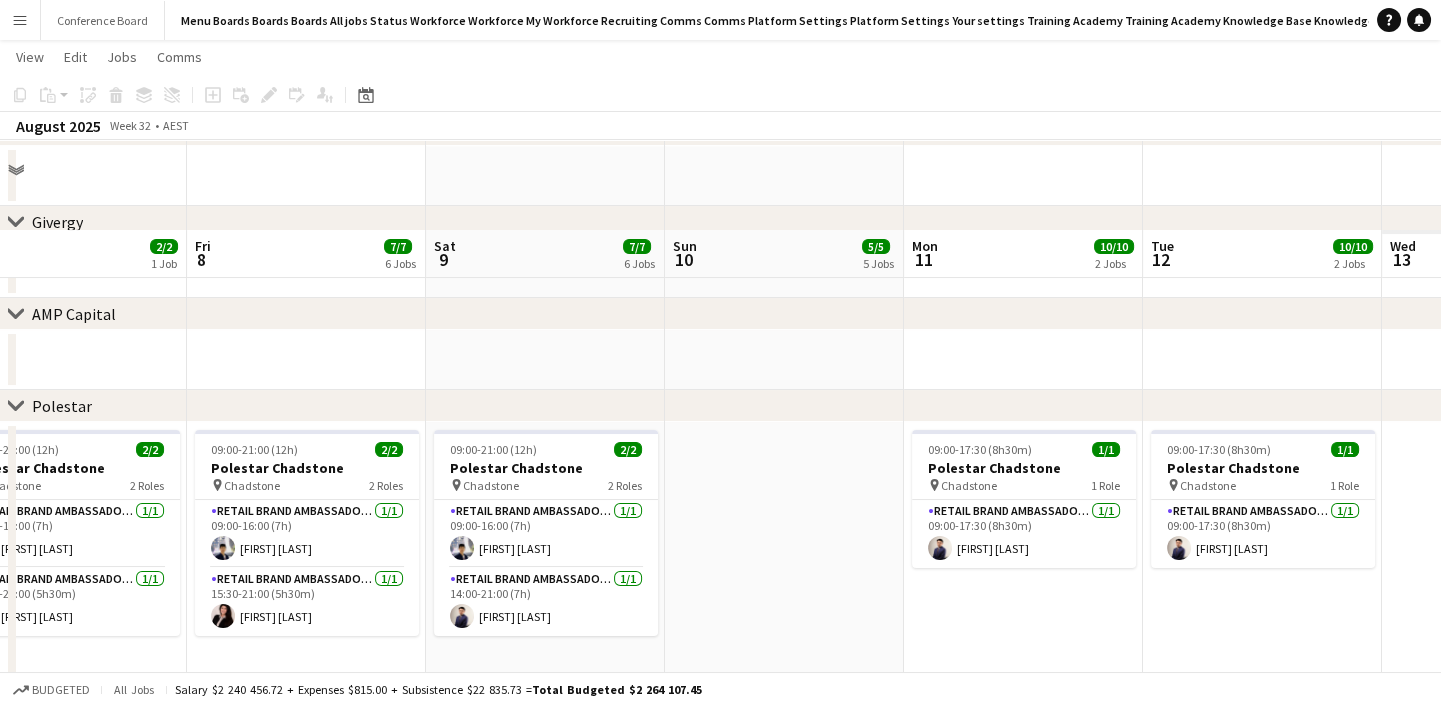 drag, startPoint x: 1254, startPoint y: 566, endPoint x: 246, endPoint y: 518, distance: 1009.1422 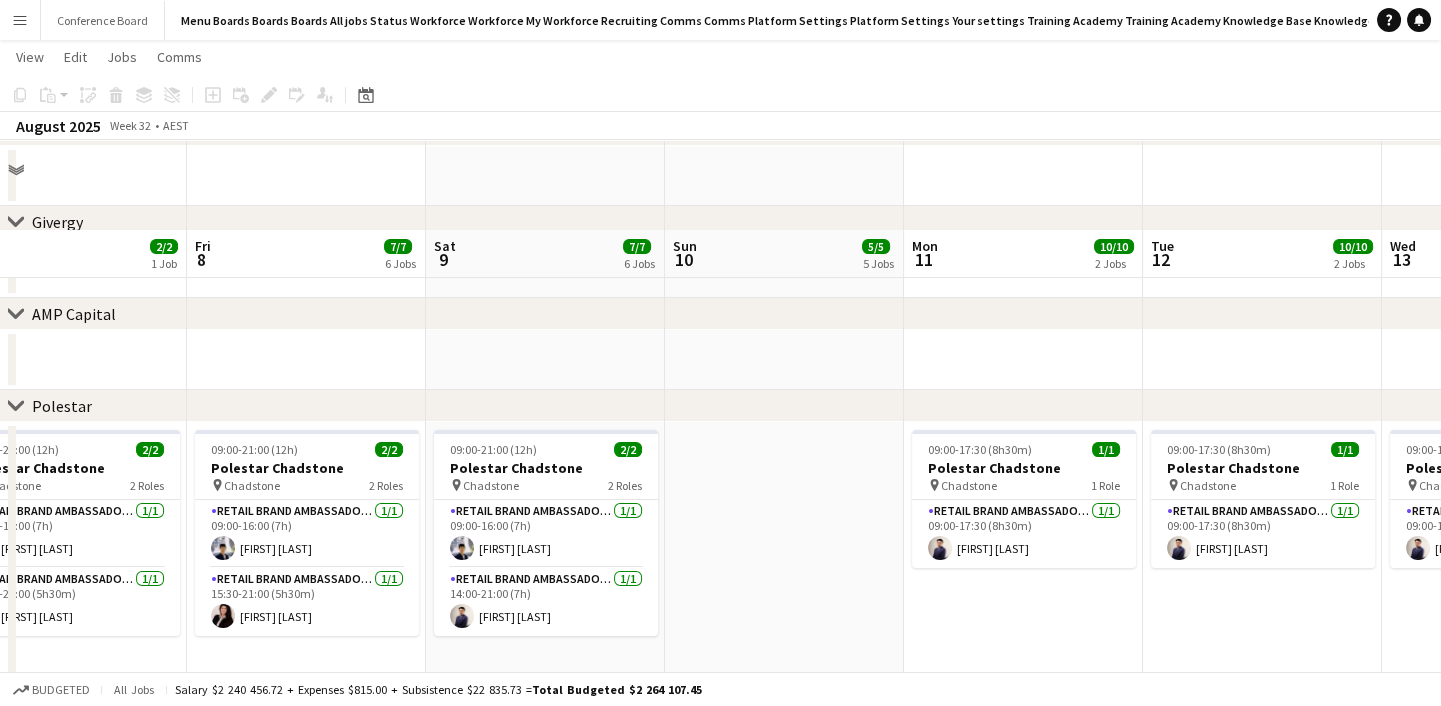 scroll, scrollTop: 0, scrollLeft: 875, axis: horizontal 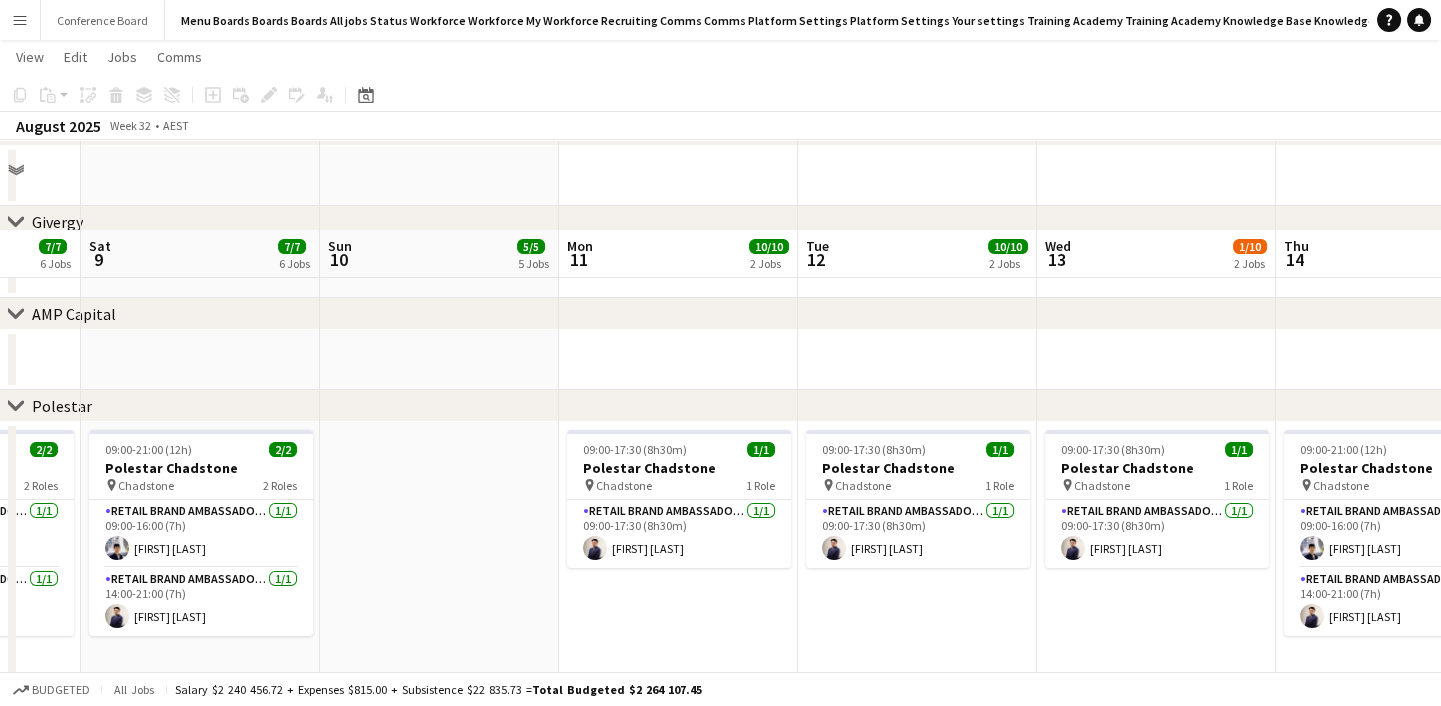 drag, startPoint x: 1190, startPoint y: 521, endPoint x: 845, endPoint y: 525, distance: 345.0232 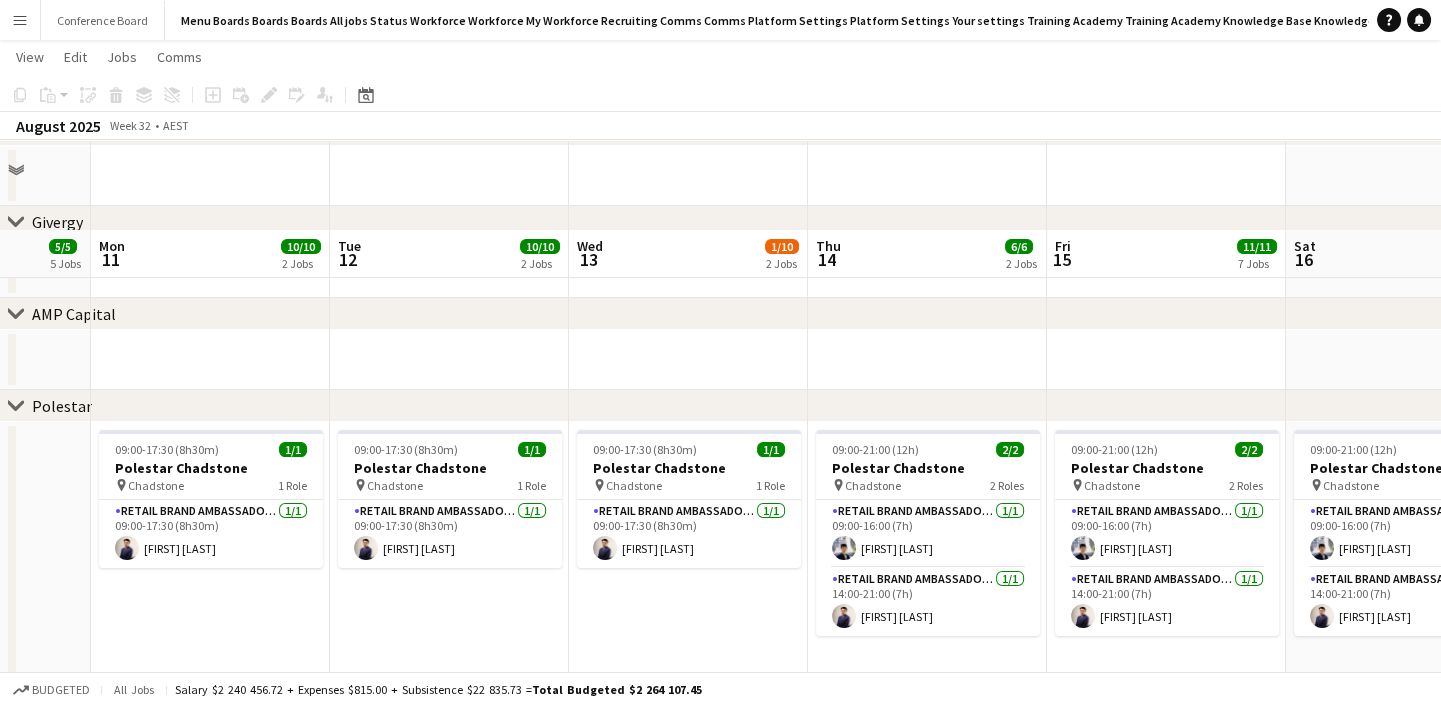 drag, startPoint x: 1092, startPoint y: 551, endPoint x: 624, endPoint y: 566, distance: 468.24033 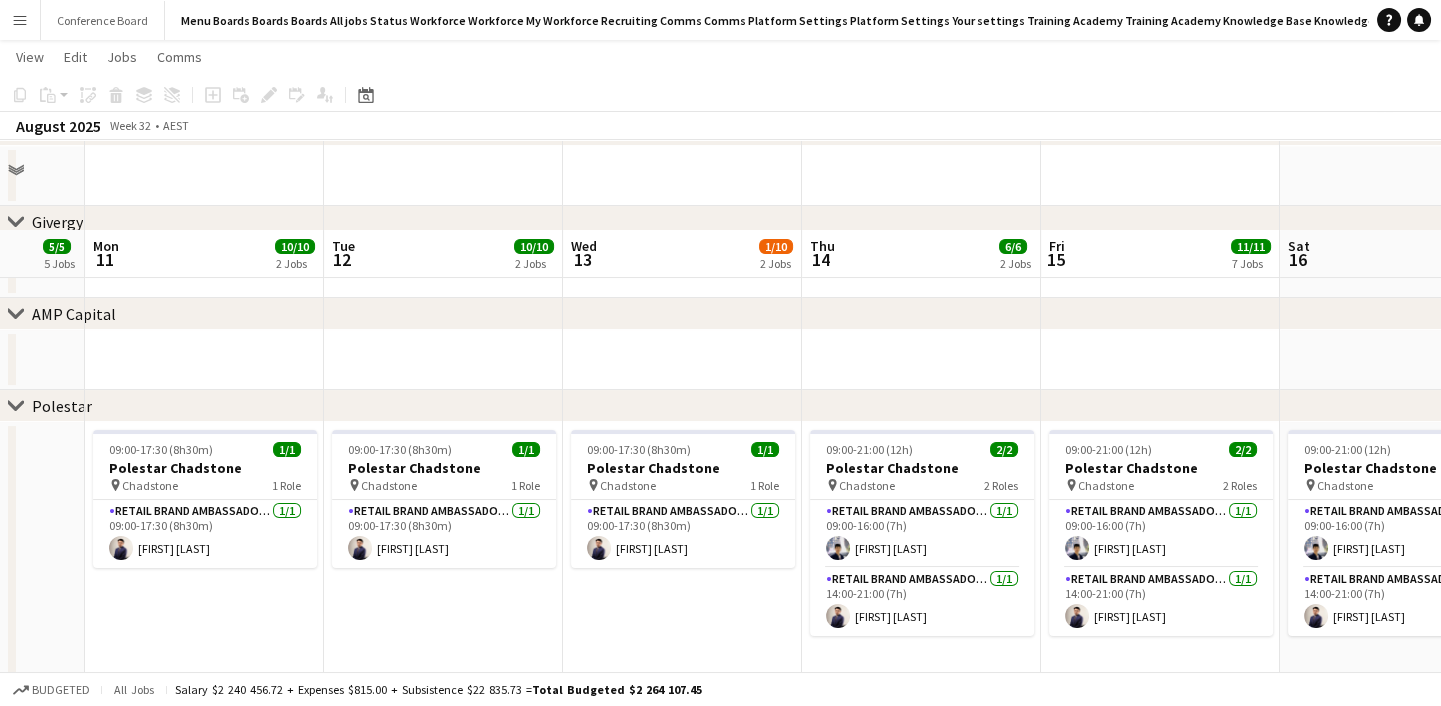 drag, startPoint x: 1011, startPoint y: 580, endPoint x: 743, endPoint y: 597, distance: 268.53864 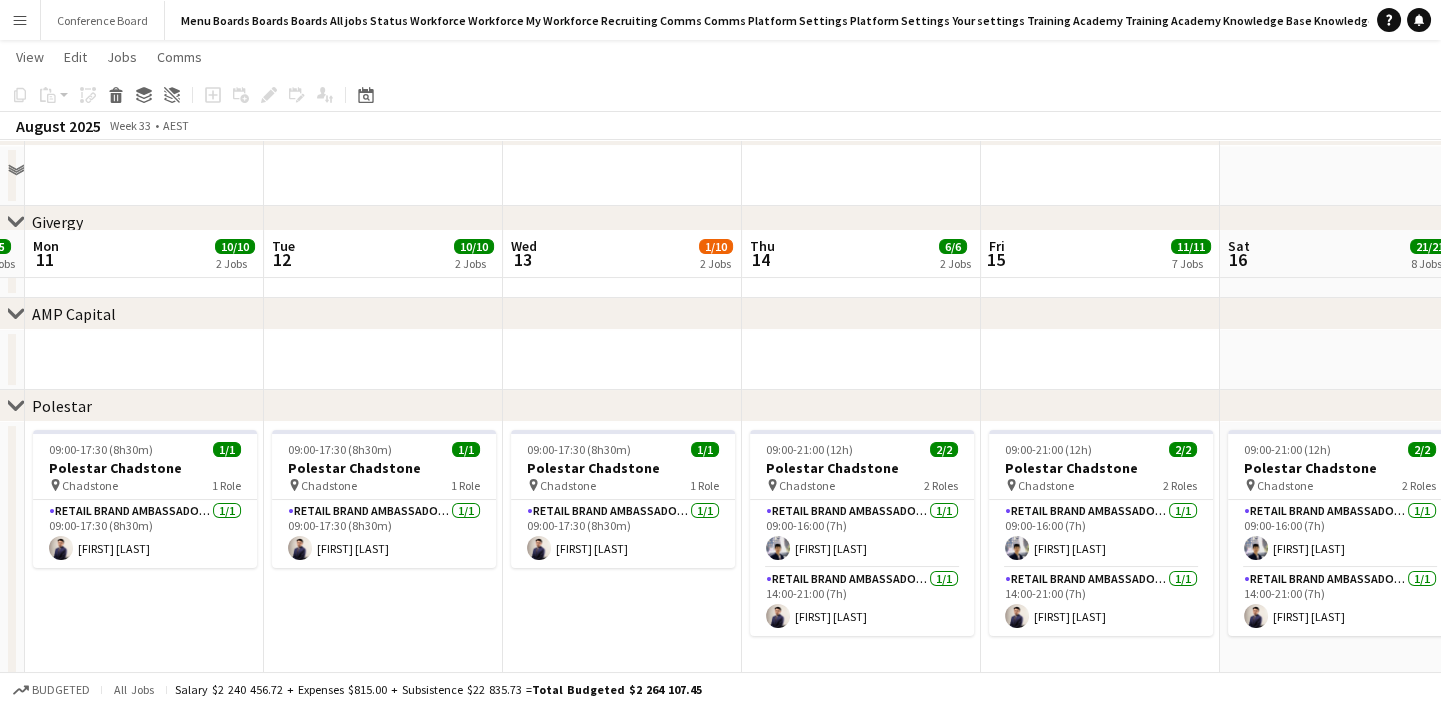 scroll, scrollTop: 0, scrollLeft: 987, axis: horizontal 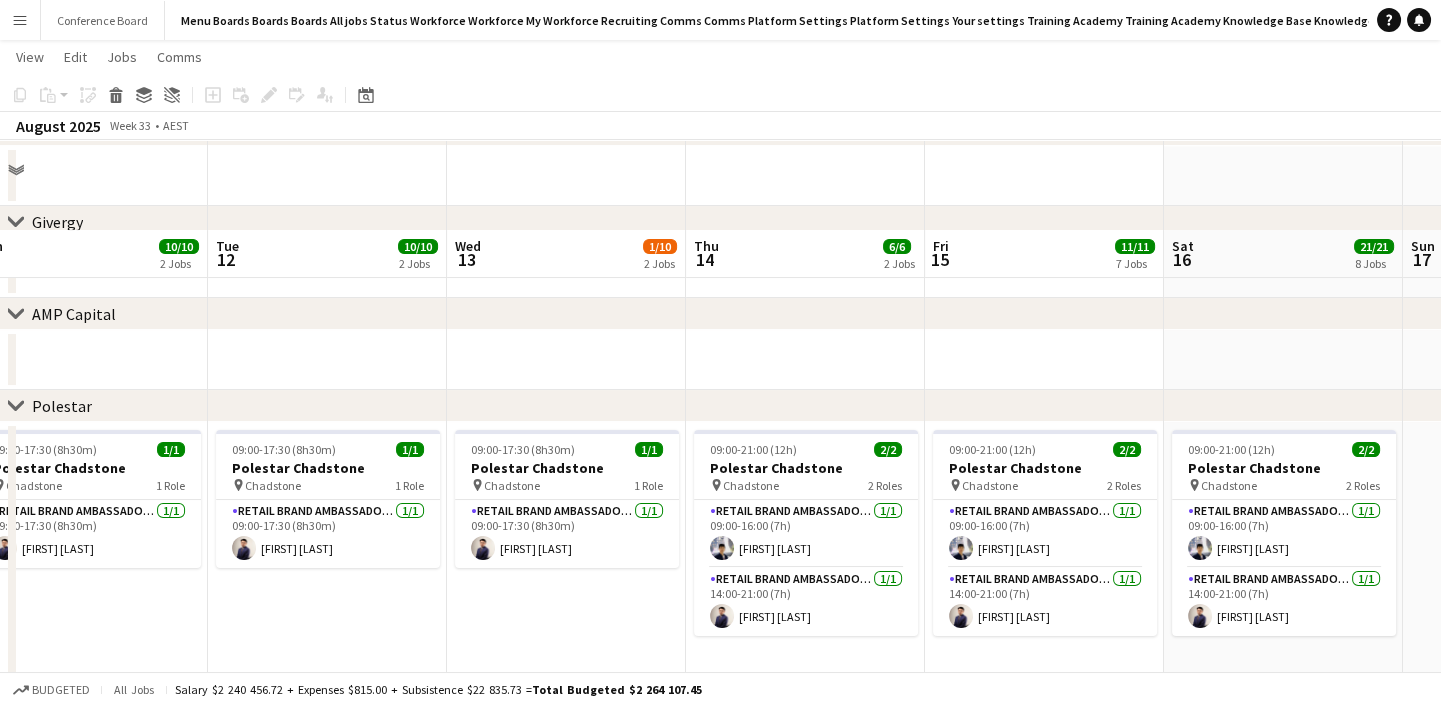 drag, startPoint x: 1047, startPoint y: 580, endPoint x: 840, endPoint y: 595, distance: 207.54277 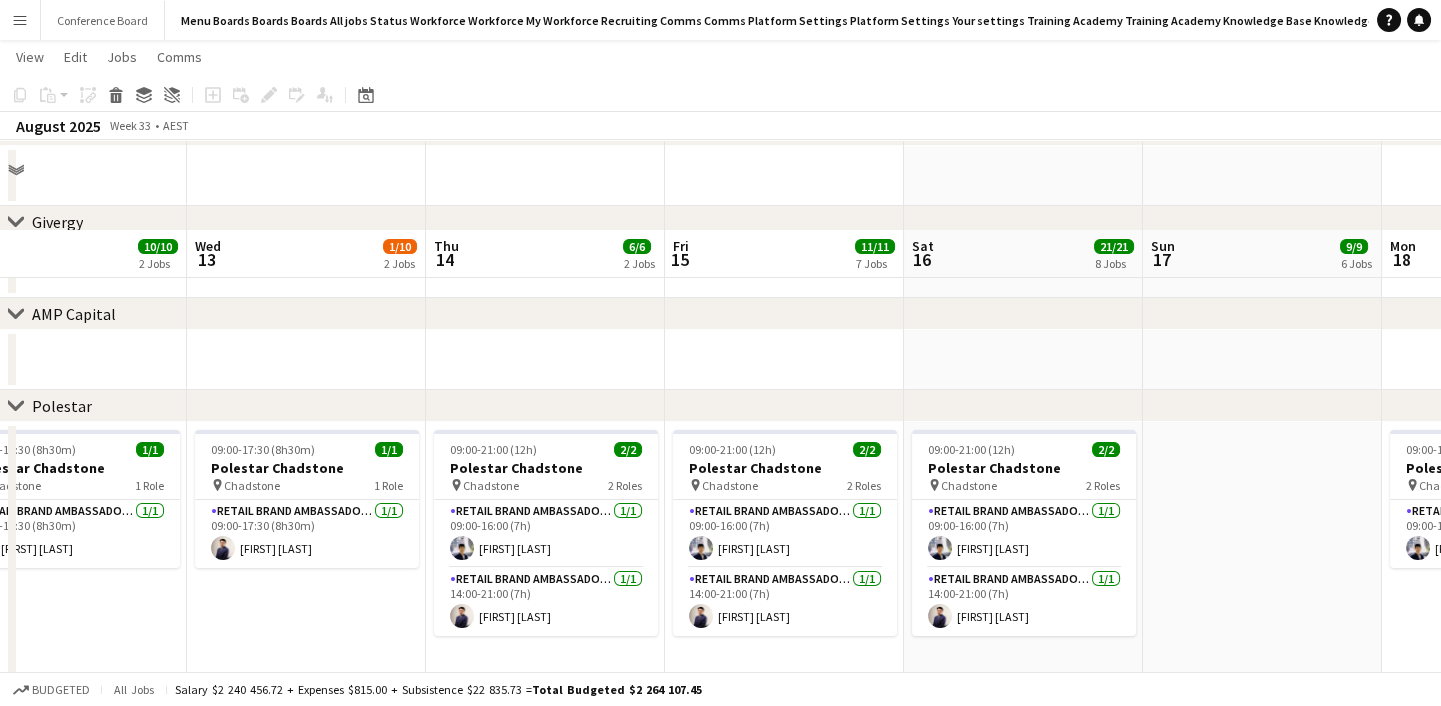 drag, startPoint x: 1190, startPoint y: 571, endPoint x: 929, endPoint y: 573, distance: 261.00766 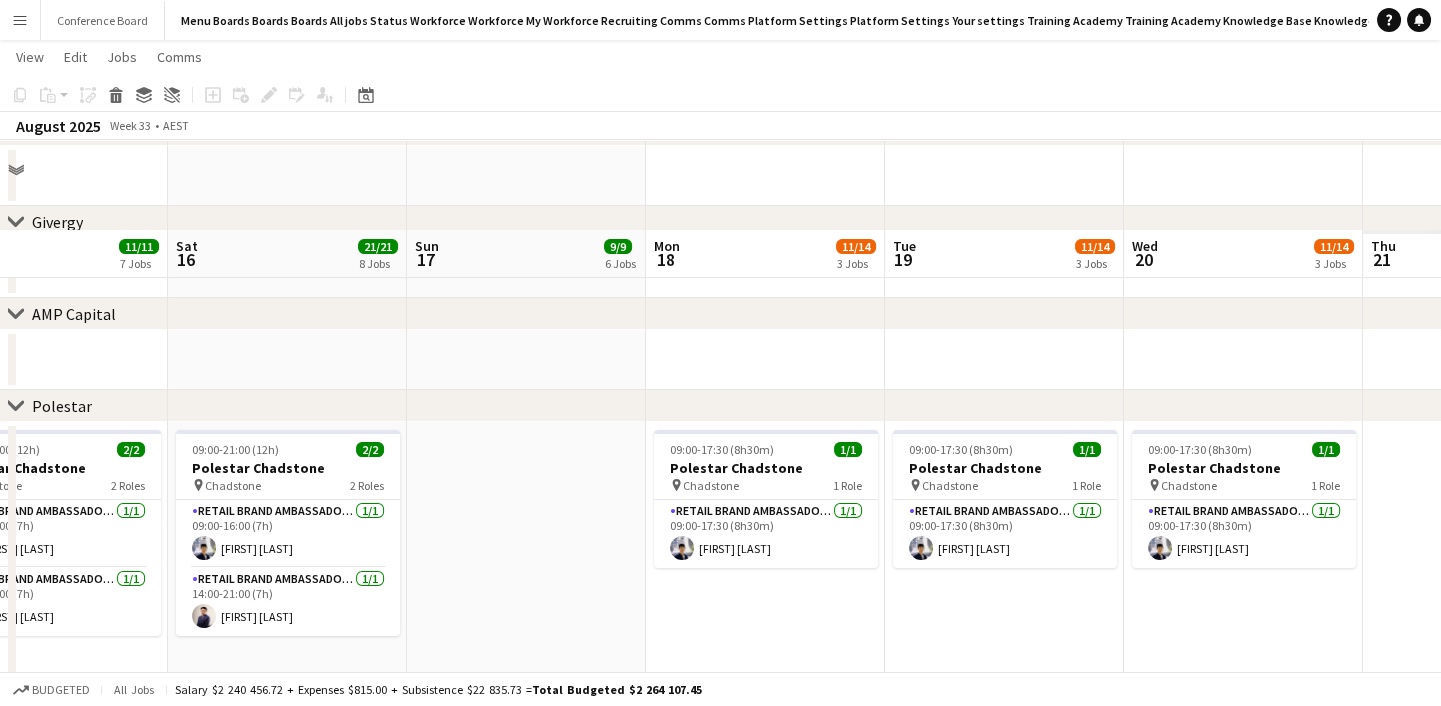 scroll, scrollTop: 0, scrollLeft: 692, axis: horizontal 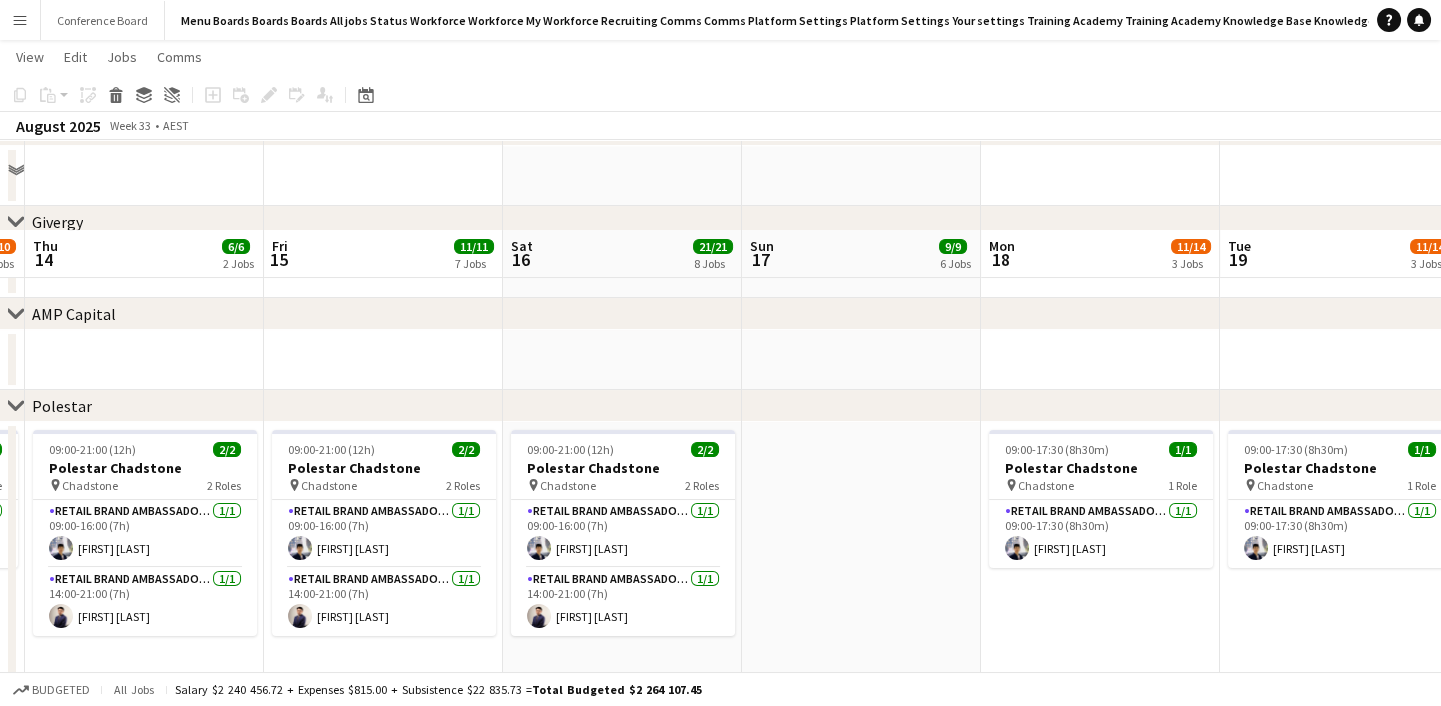 drag, startPoint x: 921, startPoint y: 570, endPoint x: 520, endPoint y: 560, distance: 401.12466 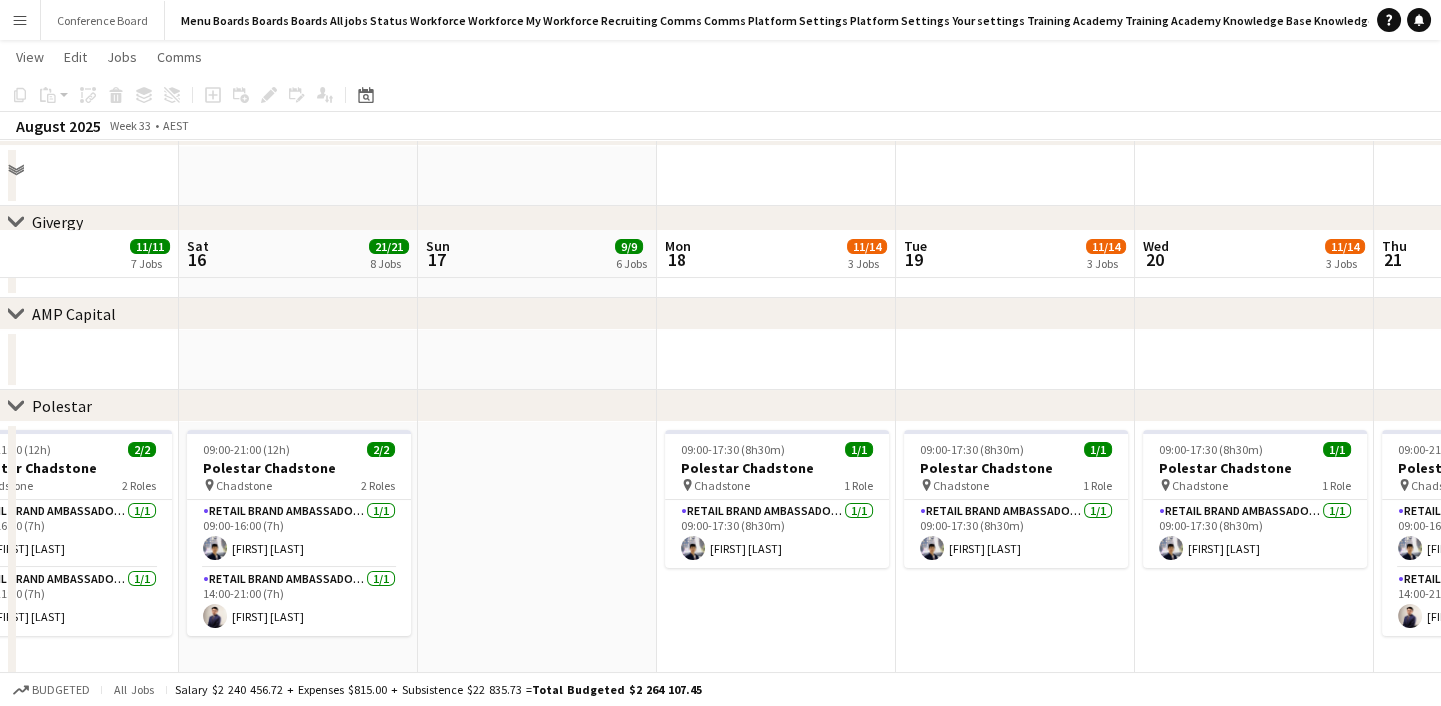 drag, startPoint x: 740, startPoint y: 563, endPoint x: 489, endPoint y: 554, distance: 251.1613 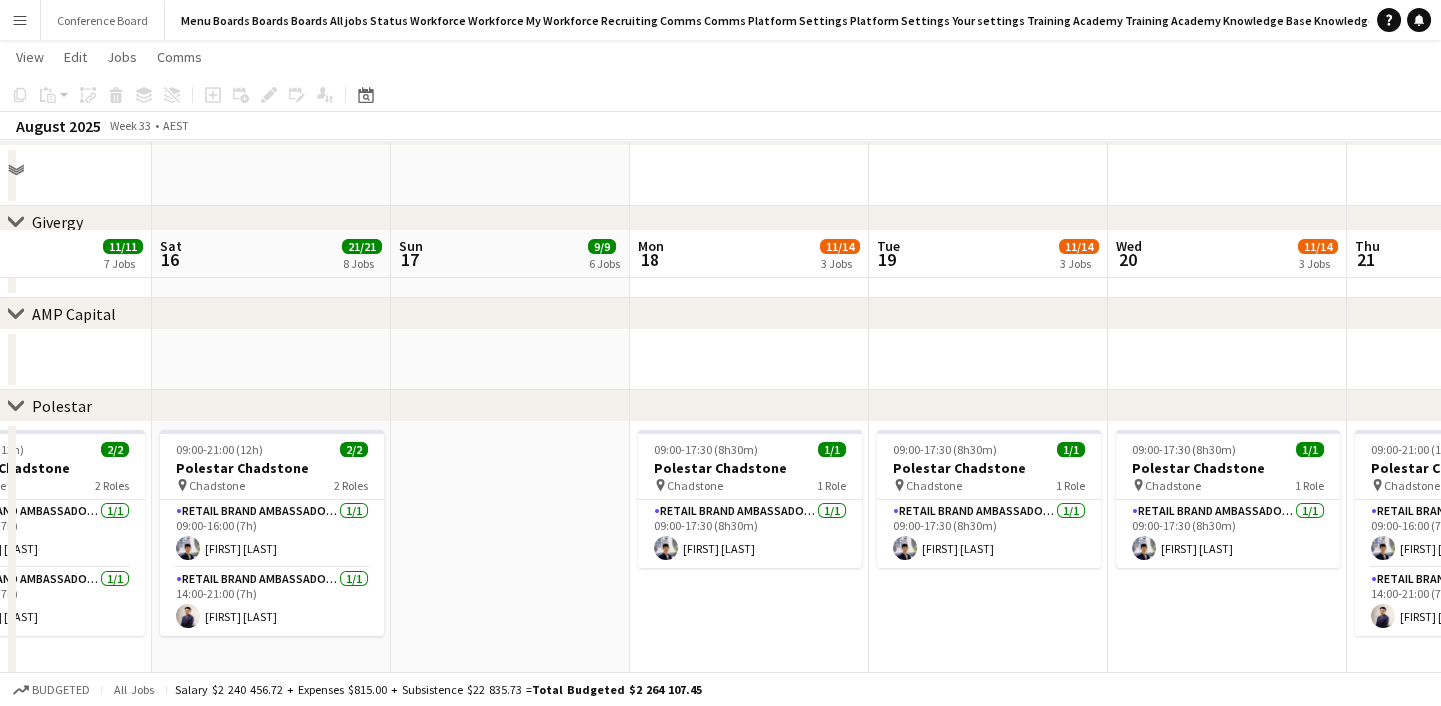 drag, startPoint x: 800, startPoint y: 587, endPoint x: 1453, endPoint y: 472, distance: 663.049 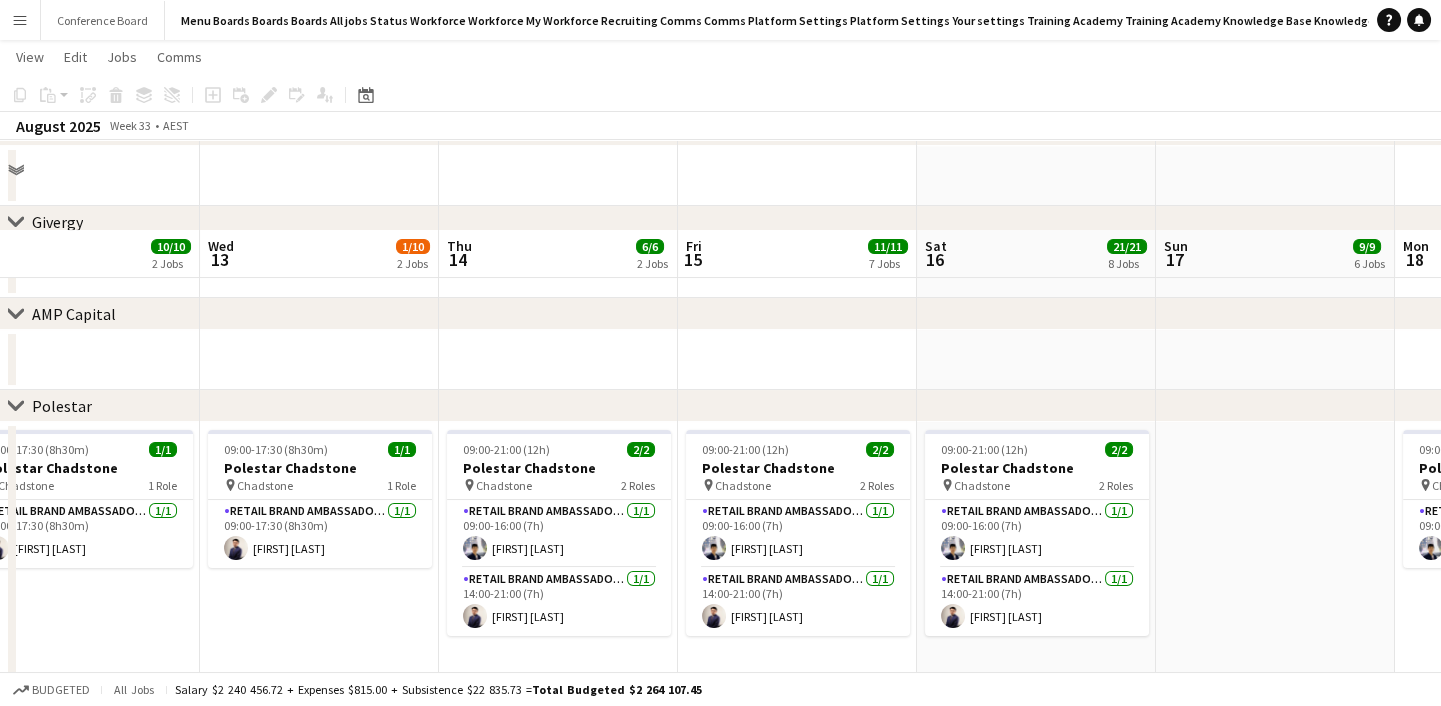 drag, startPoint x: 634, startPoint y: 541, endPoint x: 1399, endPoint y: 506, distance: 765.80023 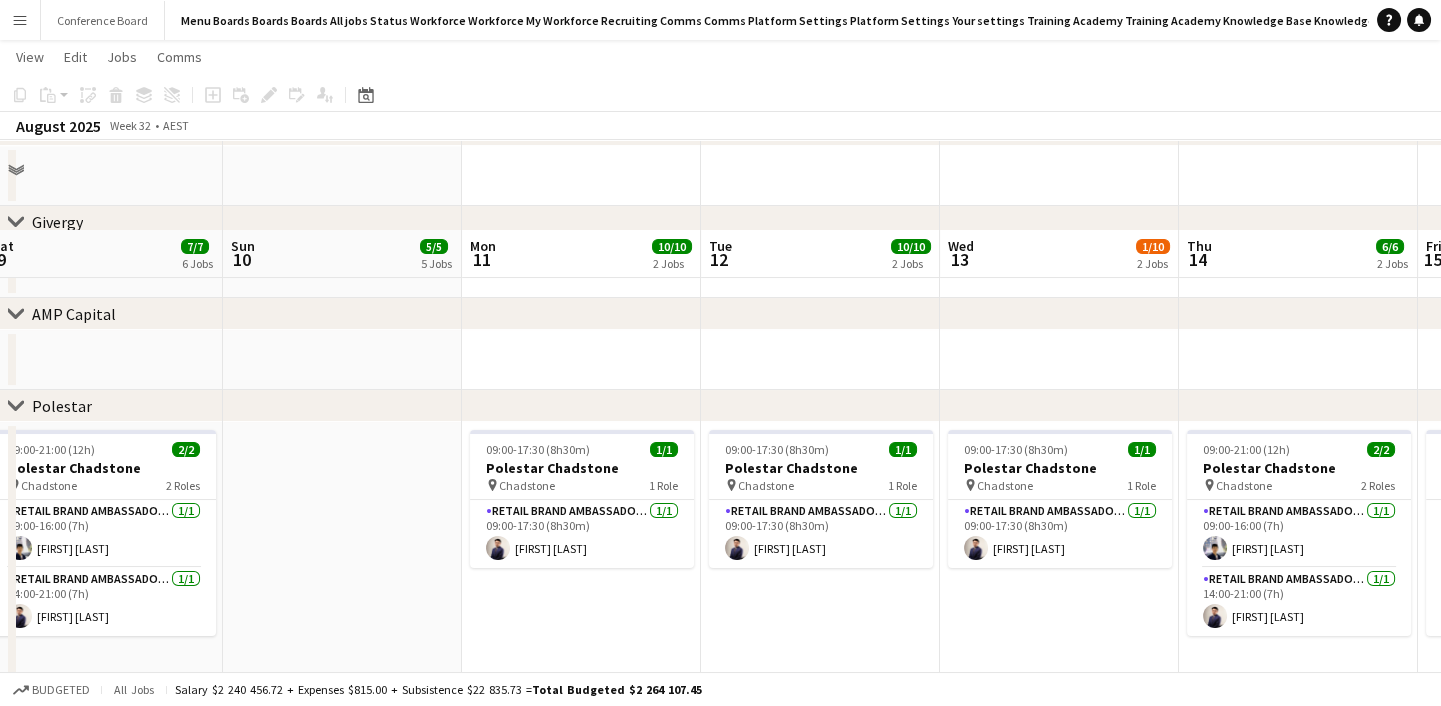 scroll, scrollTop: 0, scrollLeft: 626, axis: horizontal 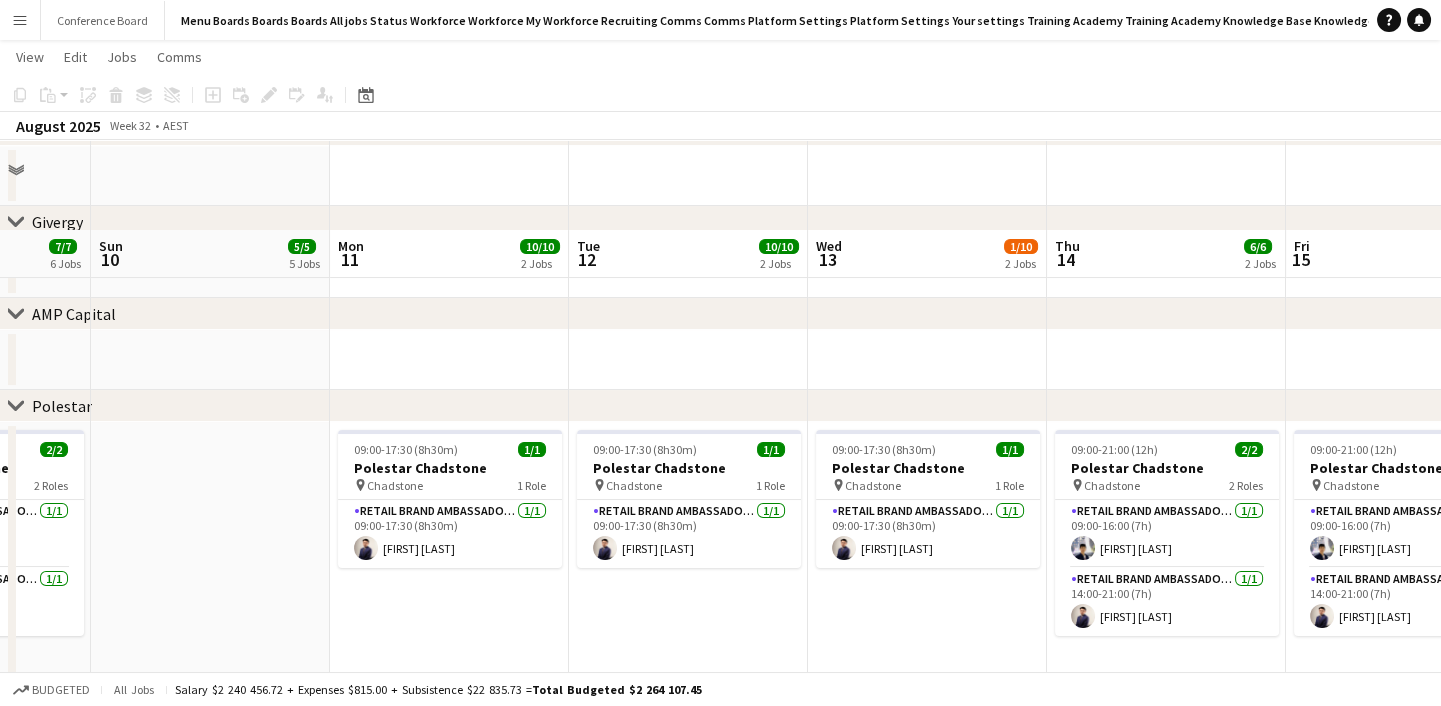 drag, startPoint x: 430, startPoint y: 584, endPoint x: 1277, endPoint y: 471, distance: 854.5045 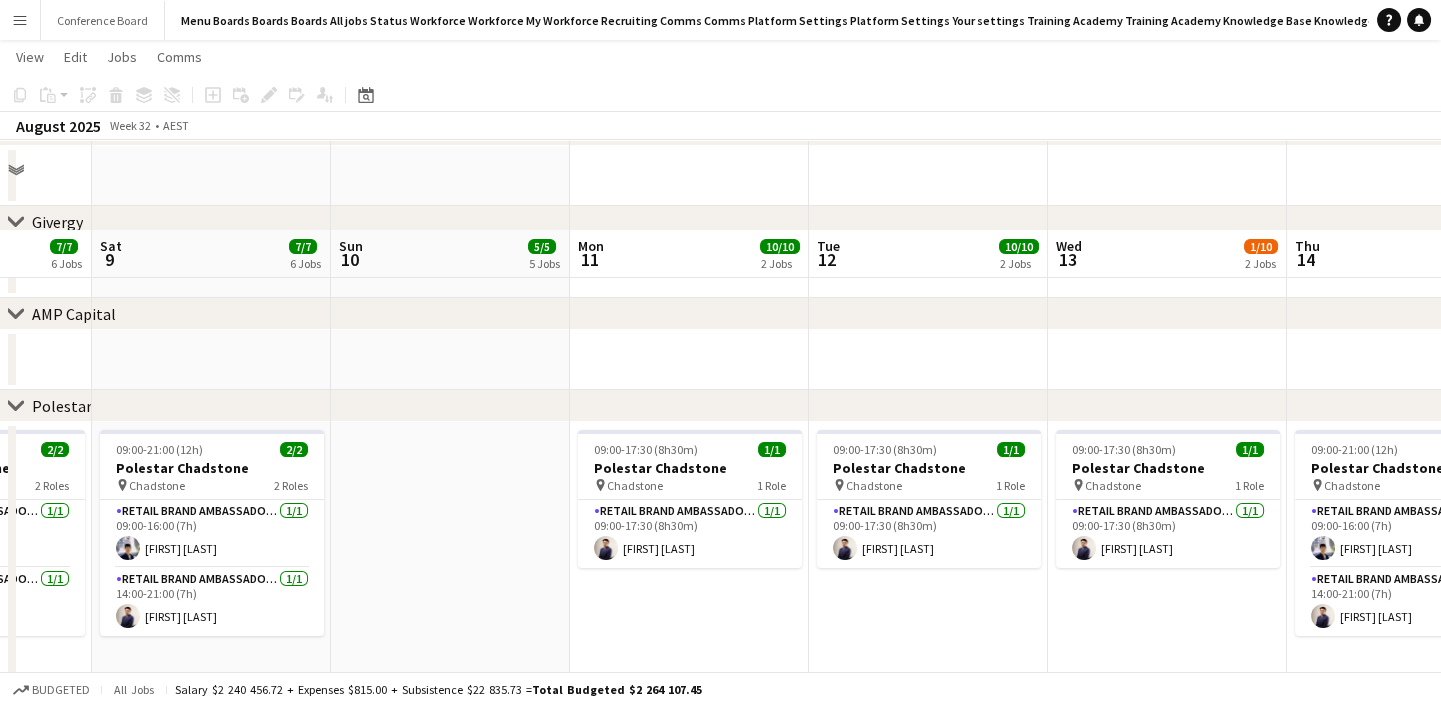 click on "Wed   6   2/2   2 Jobs   Thu   7   2/2   1 Job   Fri   8   7/7   6 Jobs   Sat   9   7/7   6 Jobs   Sun   10   5/5   5 Jobs   Mon   11   10/10   2 Jobs   Tue   12   10/10   2 Jobs   Wed   13   1/10   2 Jobs   Thu   14   6/6   2 Jobs   Fri   15   11/11   7 Jobs   Sat   16   21/21   8 Jobs   Sun   17   9/9   6 Jobs      09:30-16:30 (7h)    1/1   Cancellation Fee   1 Role   Event Manager (Mon - Fri)   1/1   09:30-16:30 (7h)
[FIRST] [LAST]     16:00-00:00 (8h) (Sun)   10/10   Netflix Project Nero
pin
King Street Wharf    2 Roles   Brand Ambassador (Saturday)   6/6   16:00-00:00 (8h)
[FIRST] [LAST] [FIRST] [LAST] [FIRST] [LAST] [FIRST] [LAST] [FIRST] [LAST] [FIRST] [LAST] [FIRST] [LAST]  Team Leader (Saturday)   4/4   16:00-00:00 (8h)
[FIRST] [LAST] [FIRST] [LAST] [FIRST] [LAST] [FIRST] [LAST]     09:00-17:30 (8h30m)    1/1   Polestar Chadstone
pin
Chadstone   1 Role   RETAIL Brand Ambassador (Mon - Fri)   1/1   09:00-17:30 (8h30m)
[FIRST] [LAST]     09:00-17:30 (8h30m)    1/1   Polestar Chadstone
pin
Chadstone   1 Role   1/1      1/1" at bounding box center (720, 700) 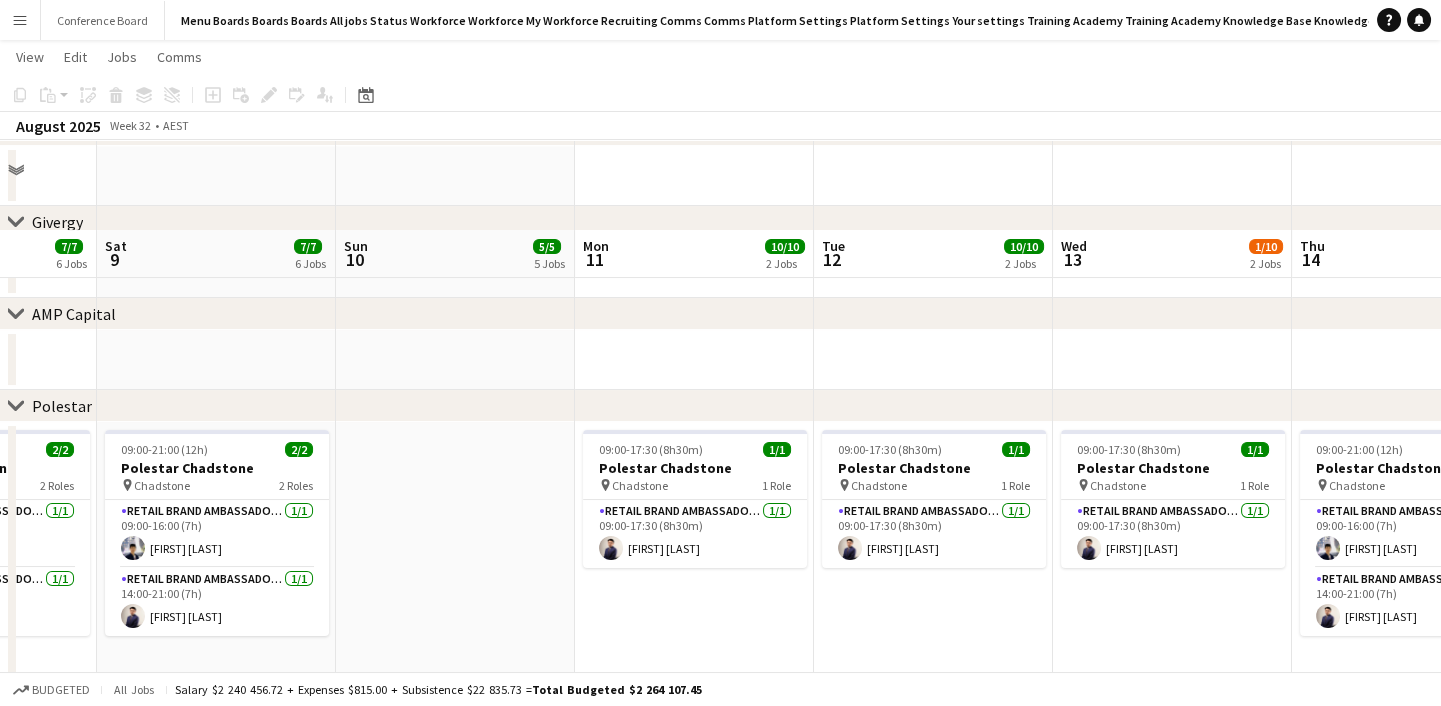 scroll, scrollTop: 0, scrollLeft: 671, axis: horizontal 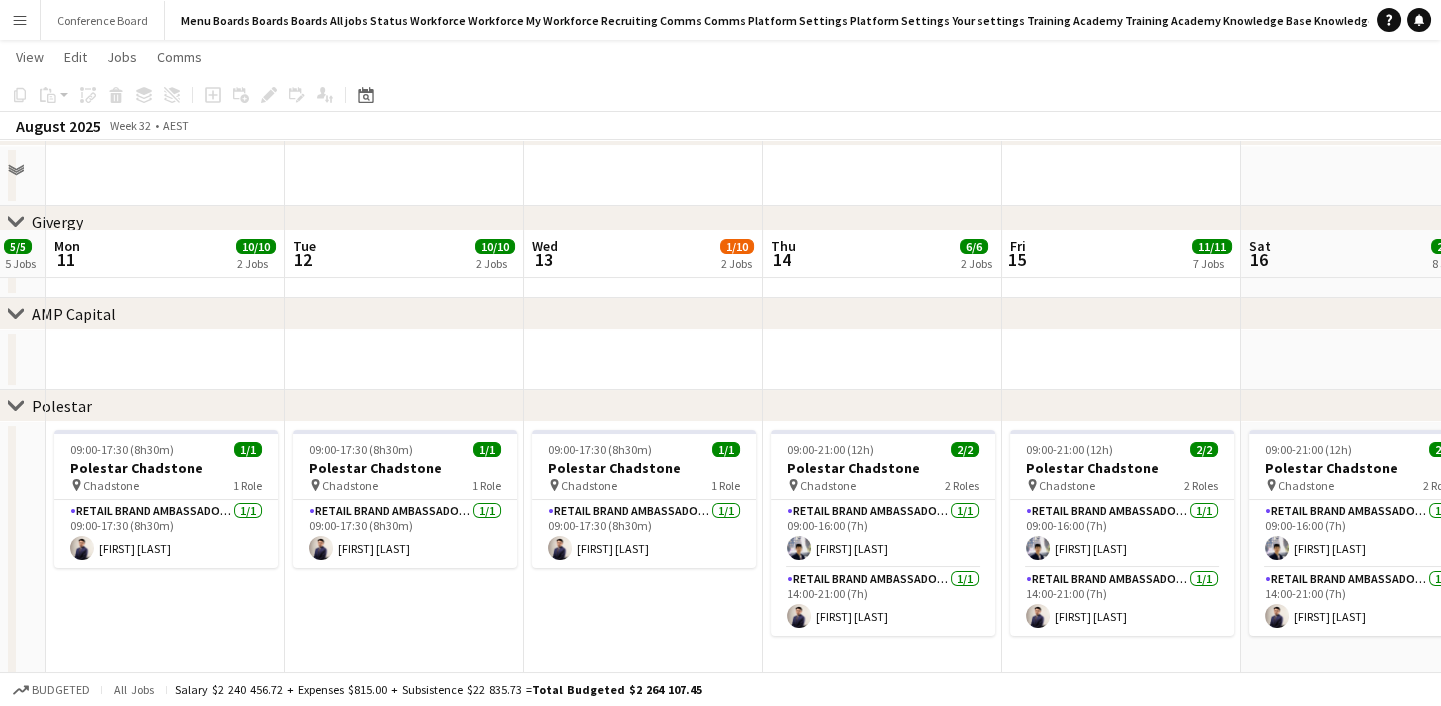 drag, startPoint x: 1075, startPoint y: 501, endPoint x: 354, endPoint y: 607, distance: 728.7503 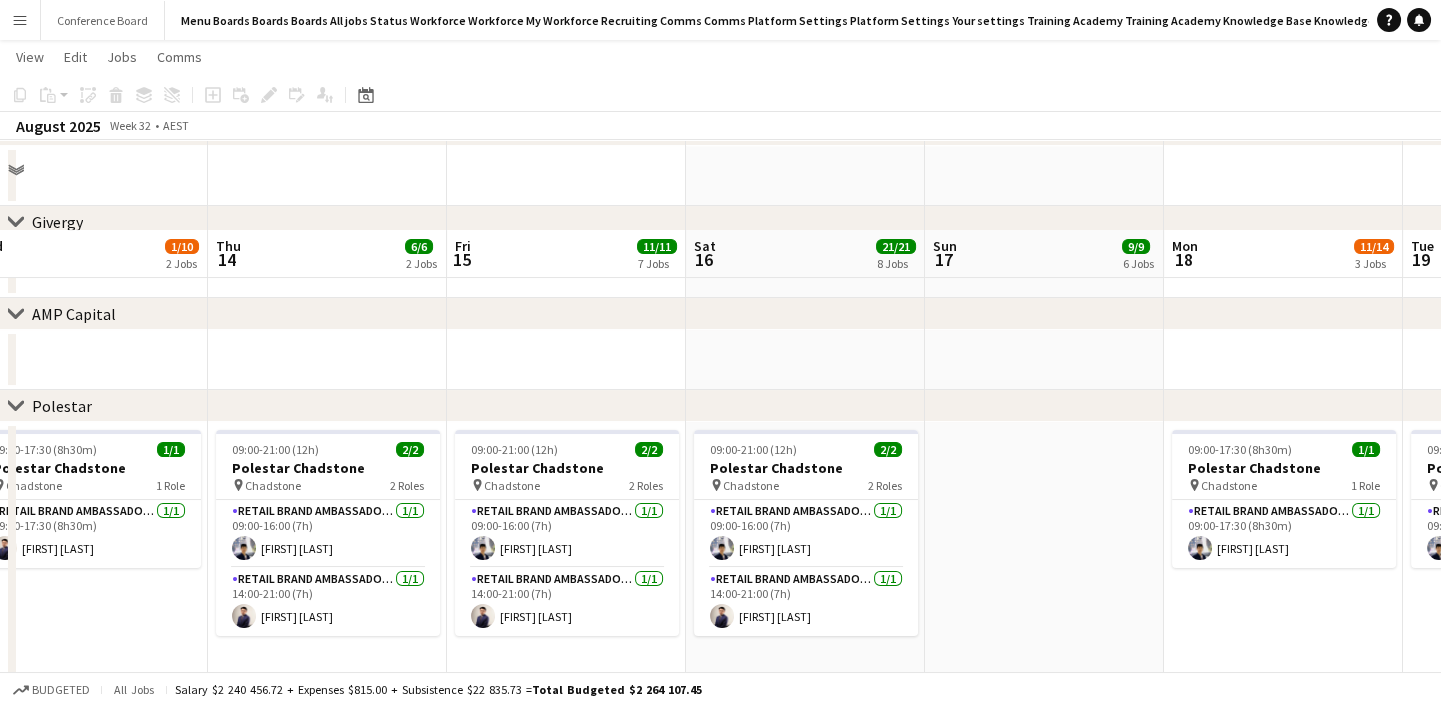 scroll, scrollTop: 0, scrollLeft: 804, axis: horizontal 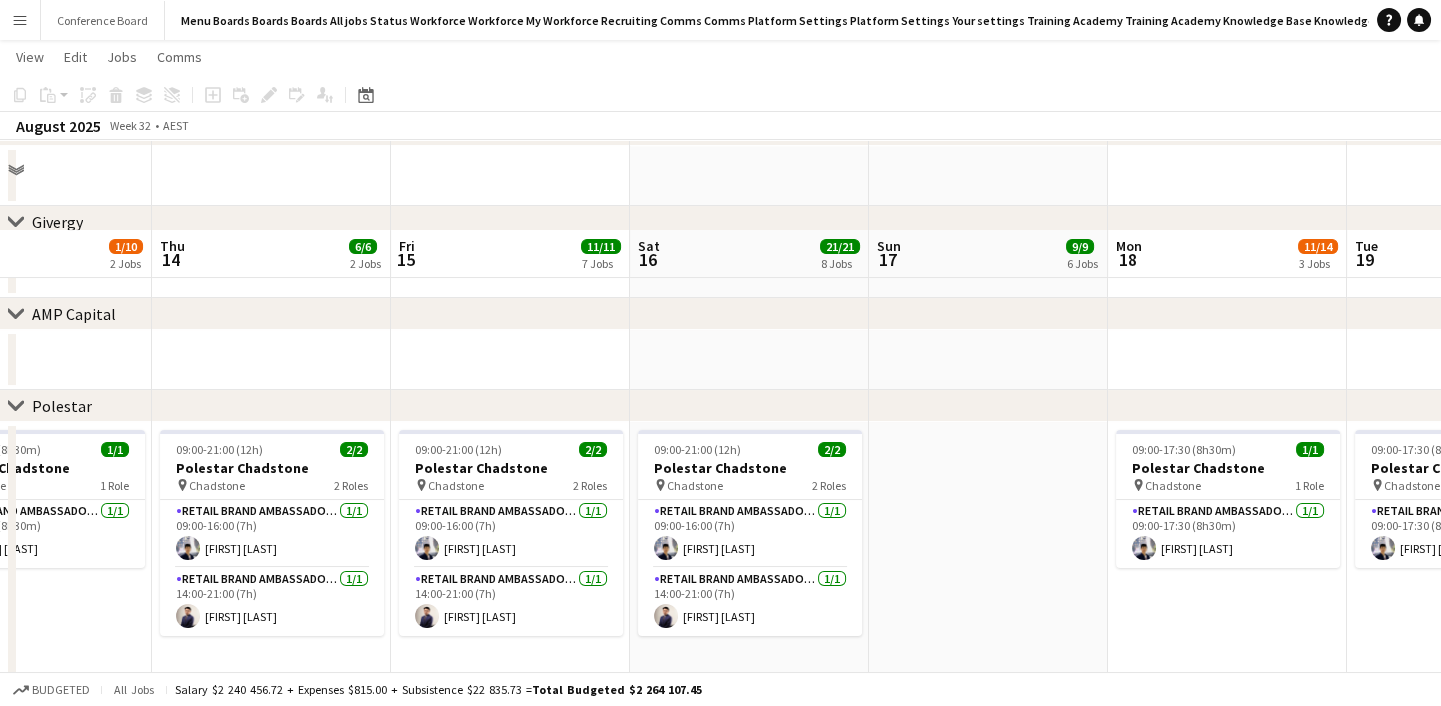 drag, startPoint x: 996, startPoint y: 566, endPoint x: 579, endPoint y: 573, distance: 417.05875 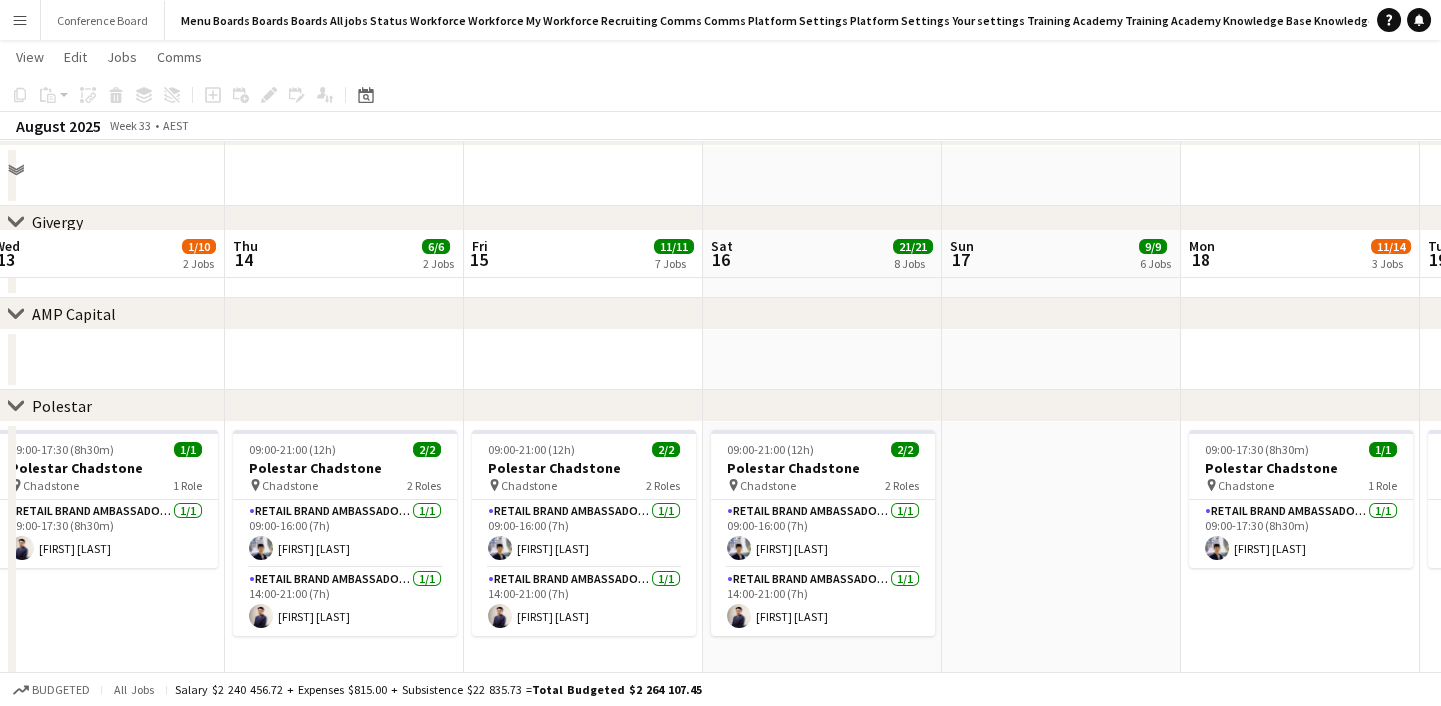 scroll, scrollTop: 0, scrollLeft: 745, axis: horizontal 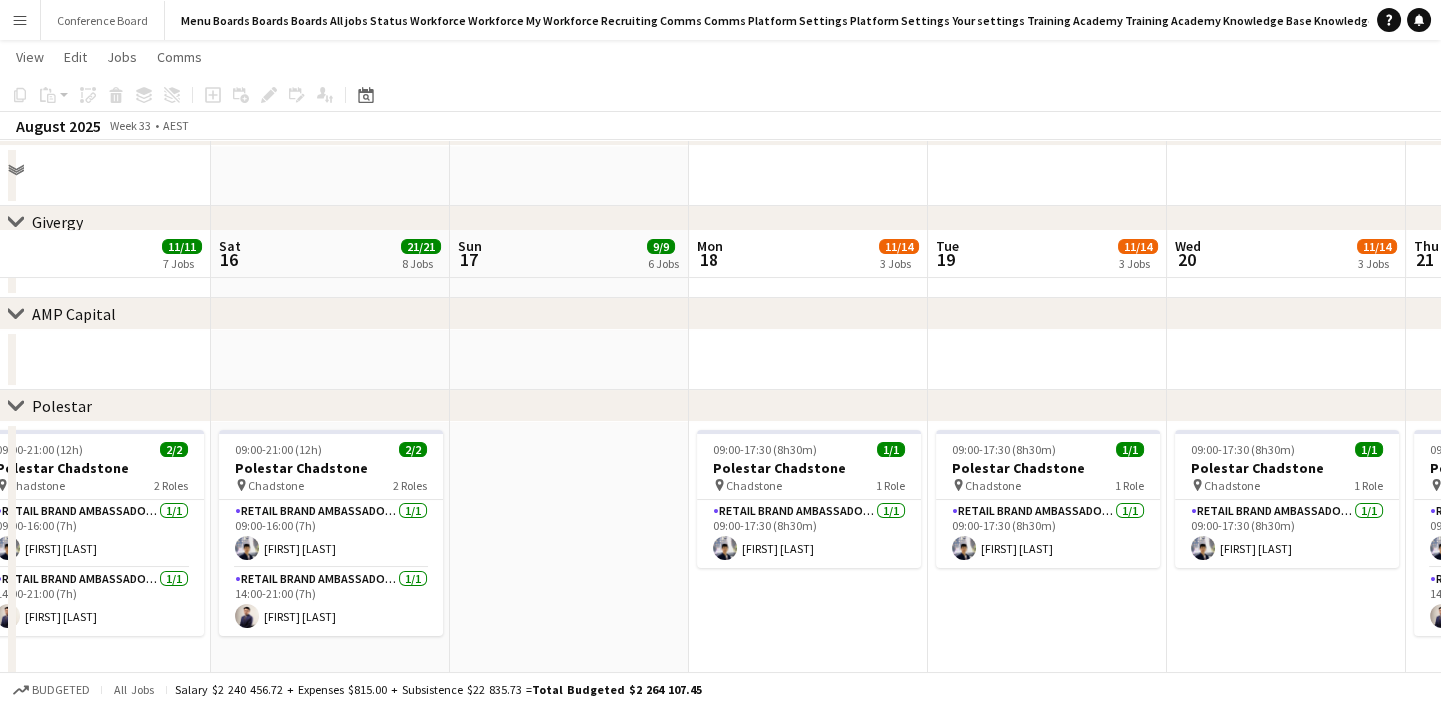 drag, startPoint x: 1186, startPoint y: 570, endPoint x: 767, endPoint y: 570, distance: 419 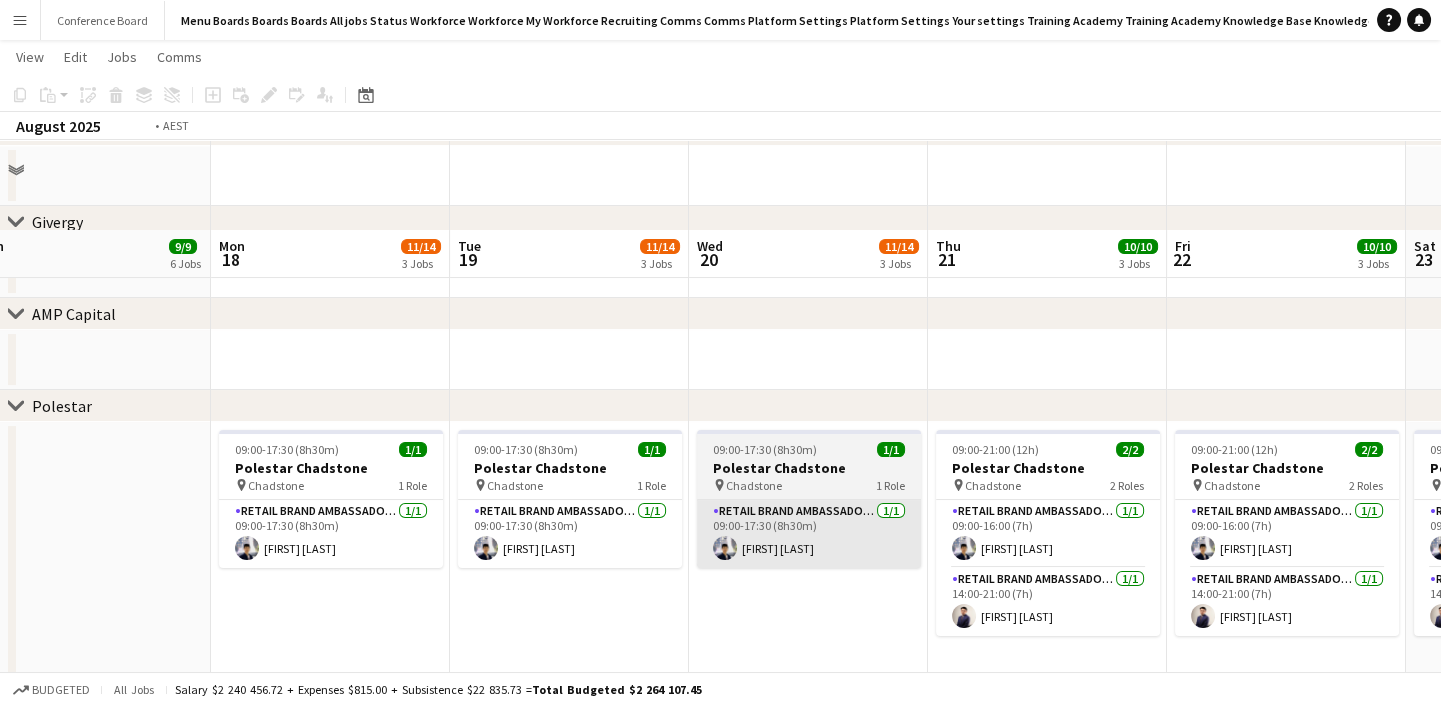 drag, startPoint x: 1304, startPoint y: 566, endPoint x: 445, endPoint y: 410, distance: 873.0504 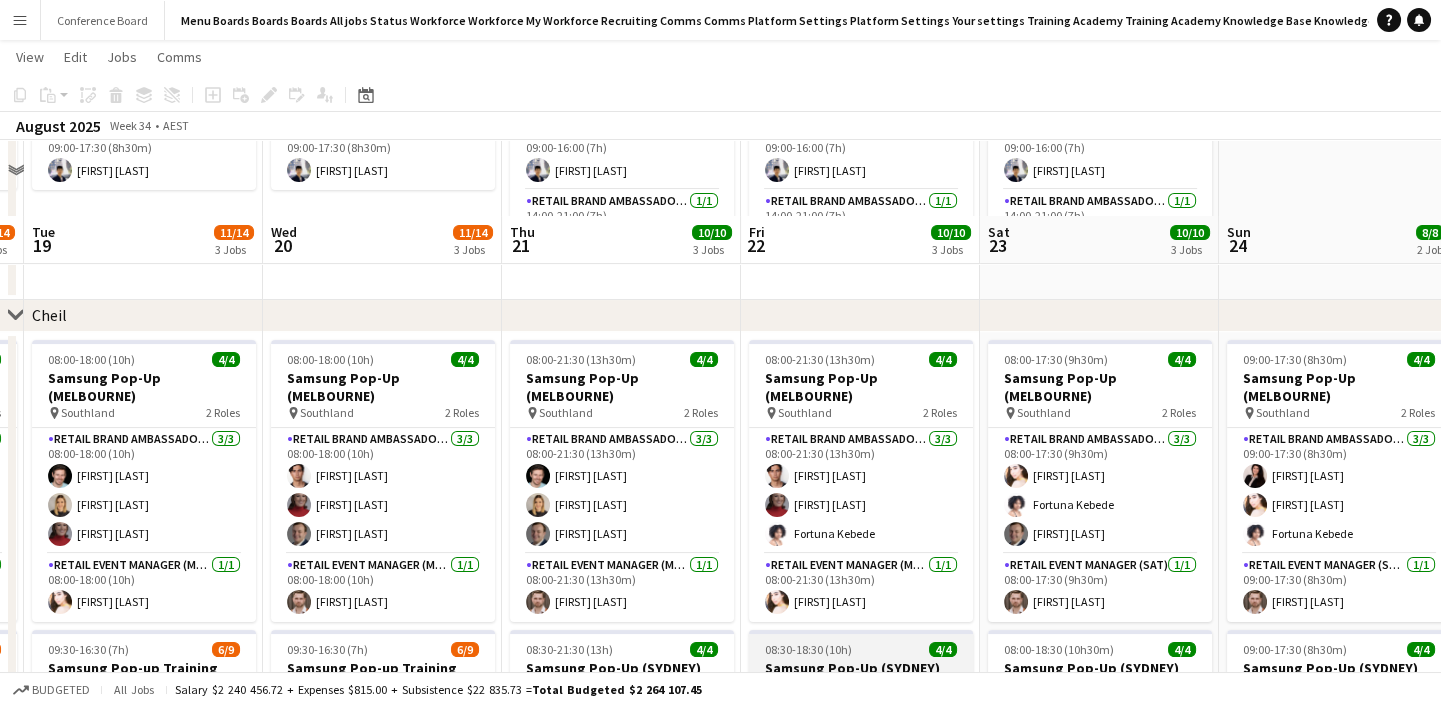 scroll, scrollTop: 1181, scrollLeft: 0, axis: vertical 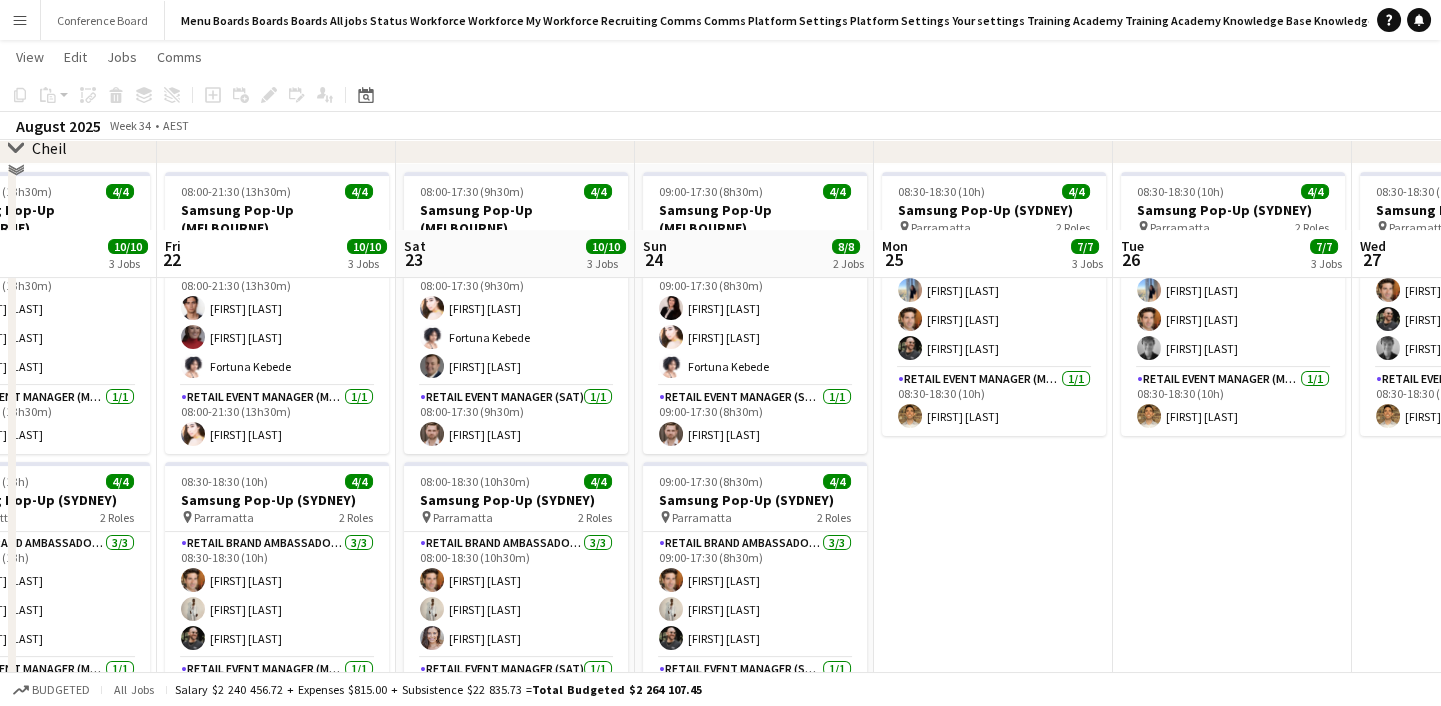 drag, startPoint x: 1042, startPoint y: 399, endPoint x: 661, endPoint y: 407, distance: 381.08398 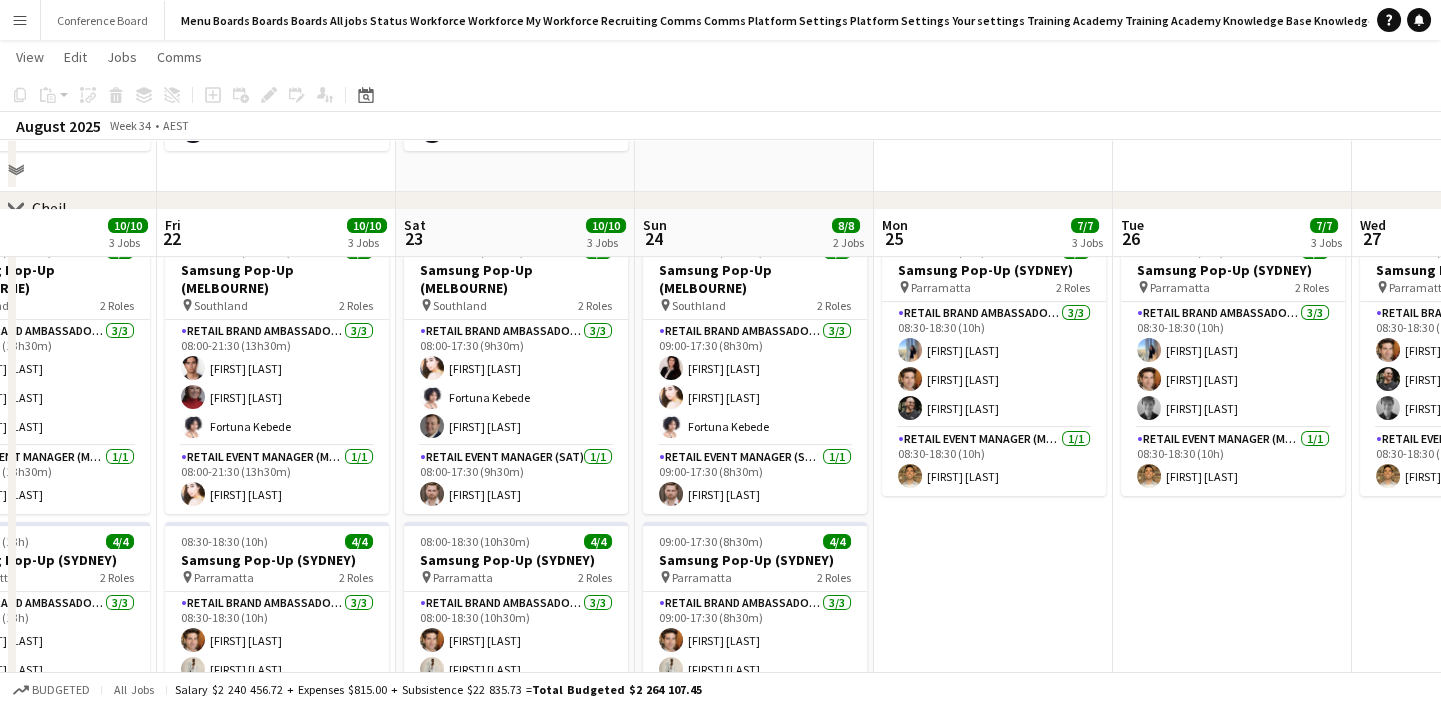 scroll, scrollTop: 1236, scrollLeft: 0, axis: vertical 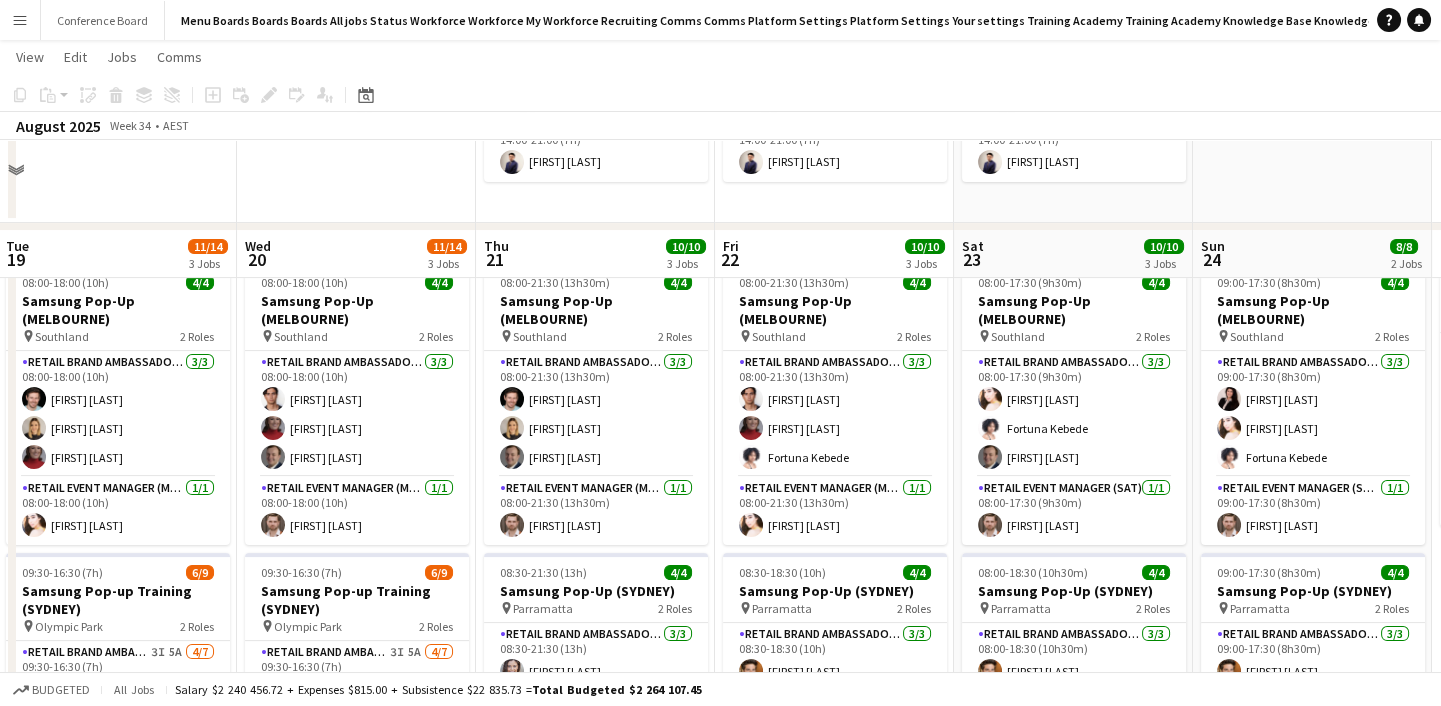 drag, startPoint x: 736, startPoint y: 448, endPoint x: 1242, endPoint y: 404, distance: 507.90945 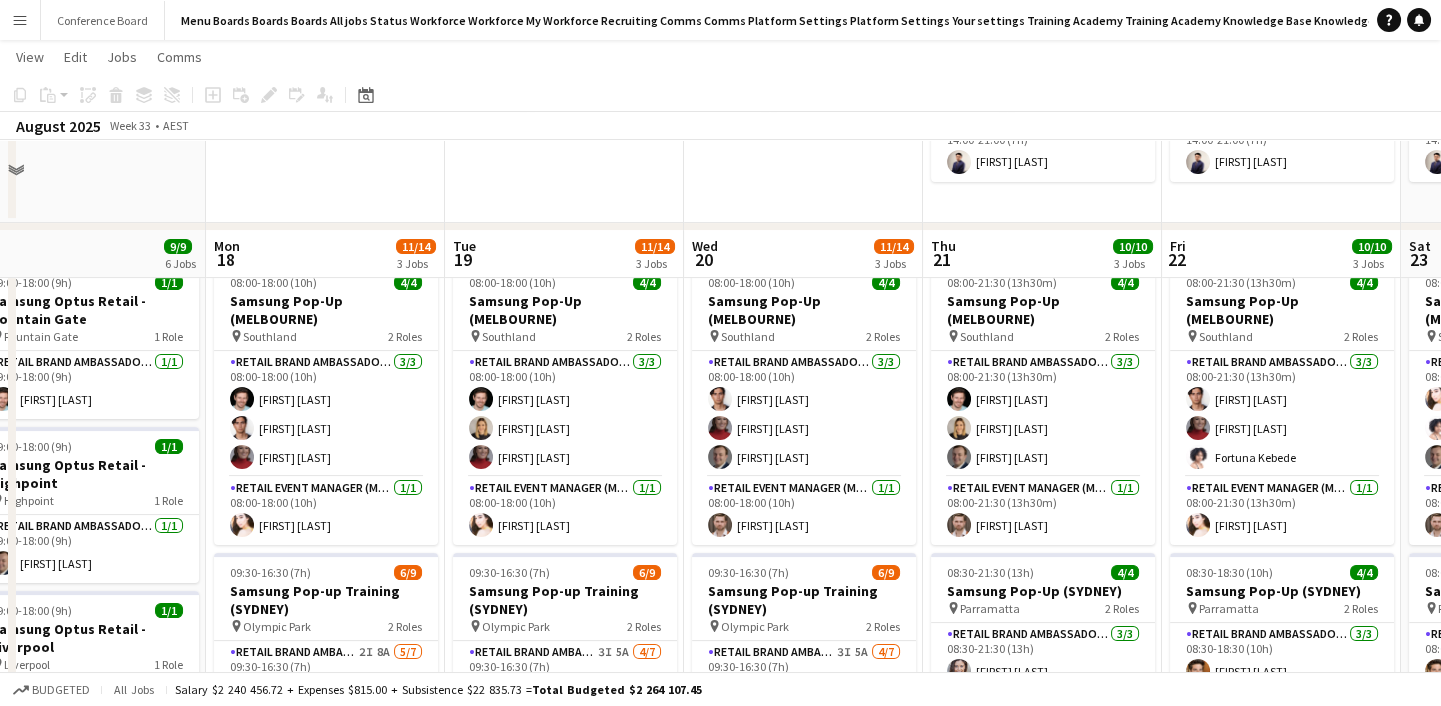 scroll, scrollTop: 0, scrollLeft: 510, axis: horizontal 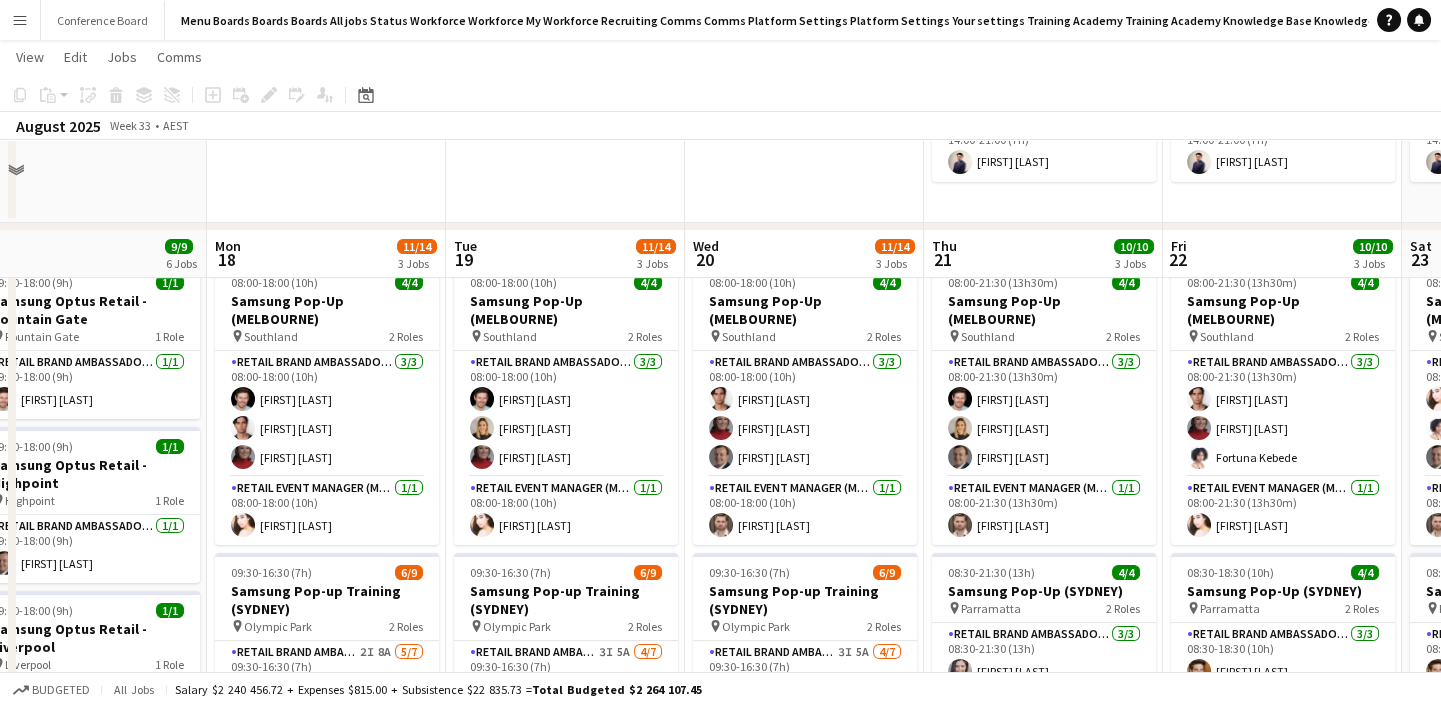 drag, startPoint x: 678, startPoint y: 435, endPoint x: 1072, endPoint y: 350, distance: 403.0645 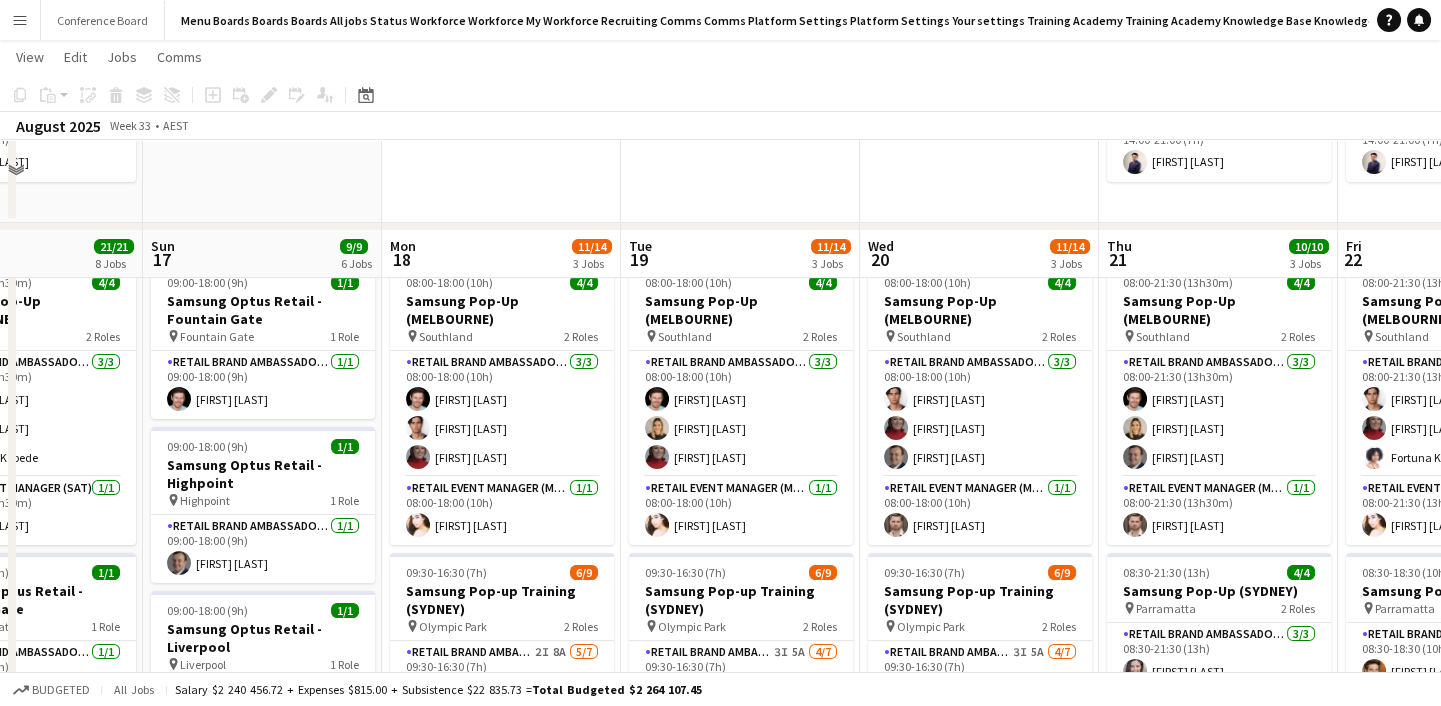 drag, startPoint x: 807, startPoint y: 417, endPoint x: 982, endPoint y: 370, distance: 181.20154 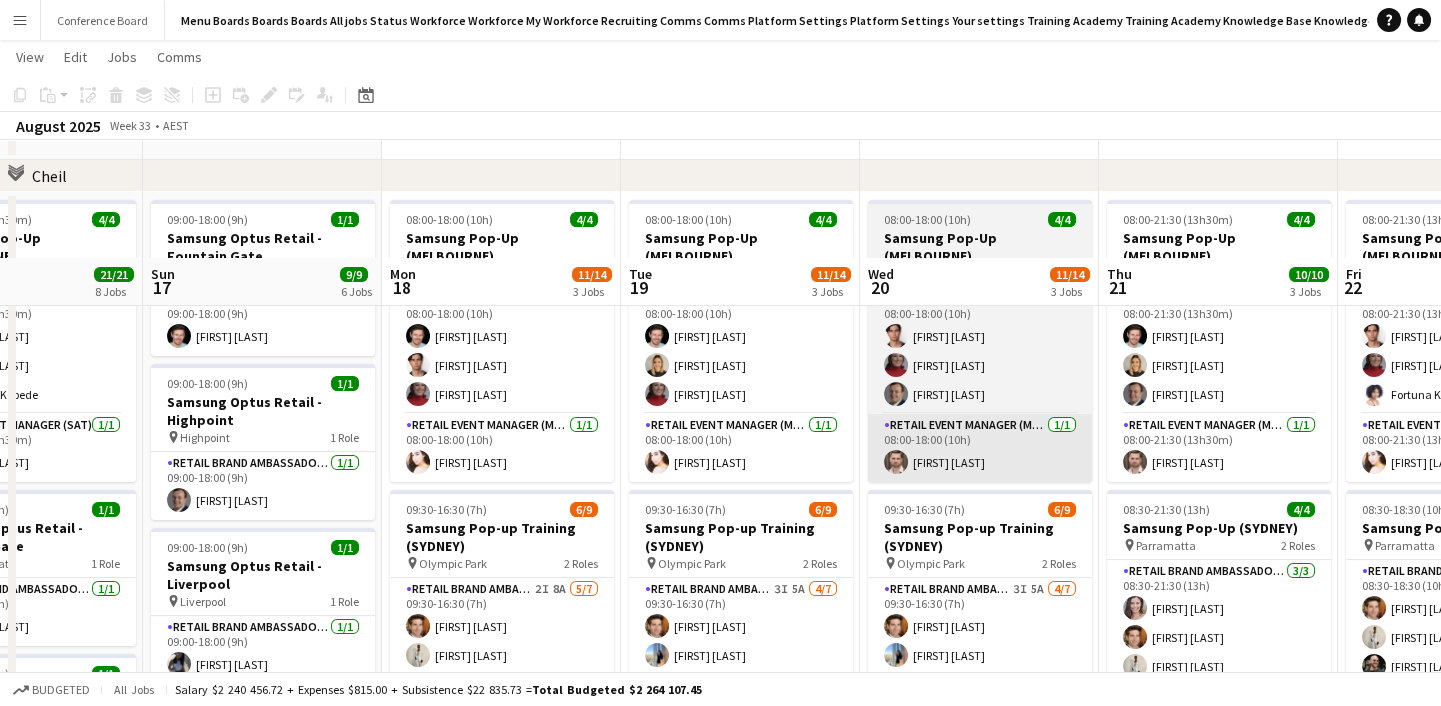 scroll, scrollTop: 1327, scrollLeft: 0, axis: vertical 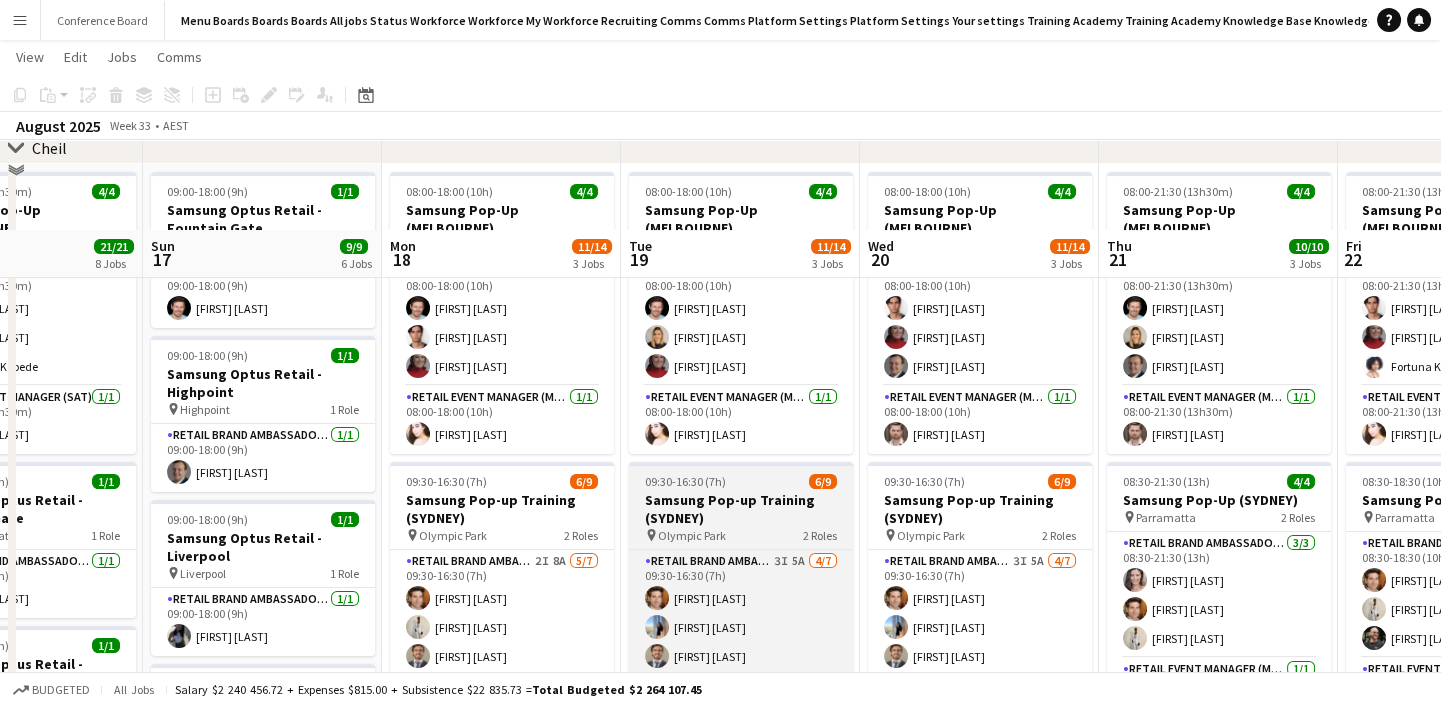 click on "Samsung Pop-up Training (SYDNEY)" at bounding box center [741, 509] 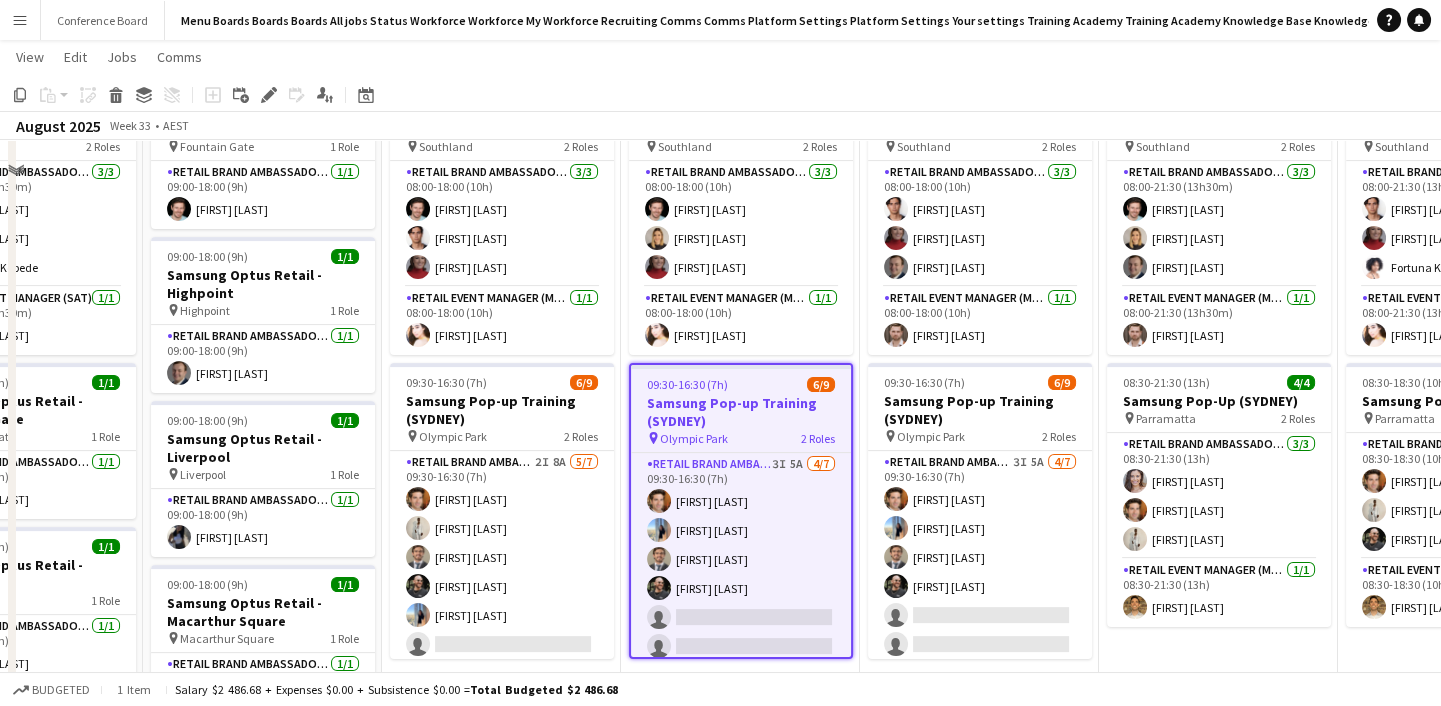 scroll, scrollTop: 1145, scrollLeft: 0, axis: vertical 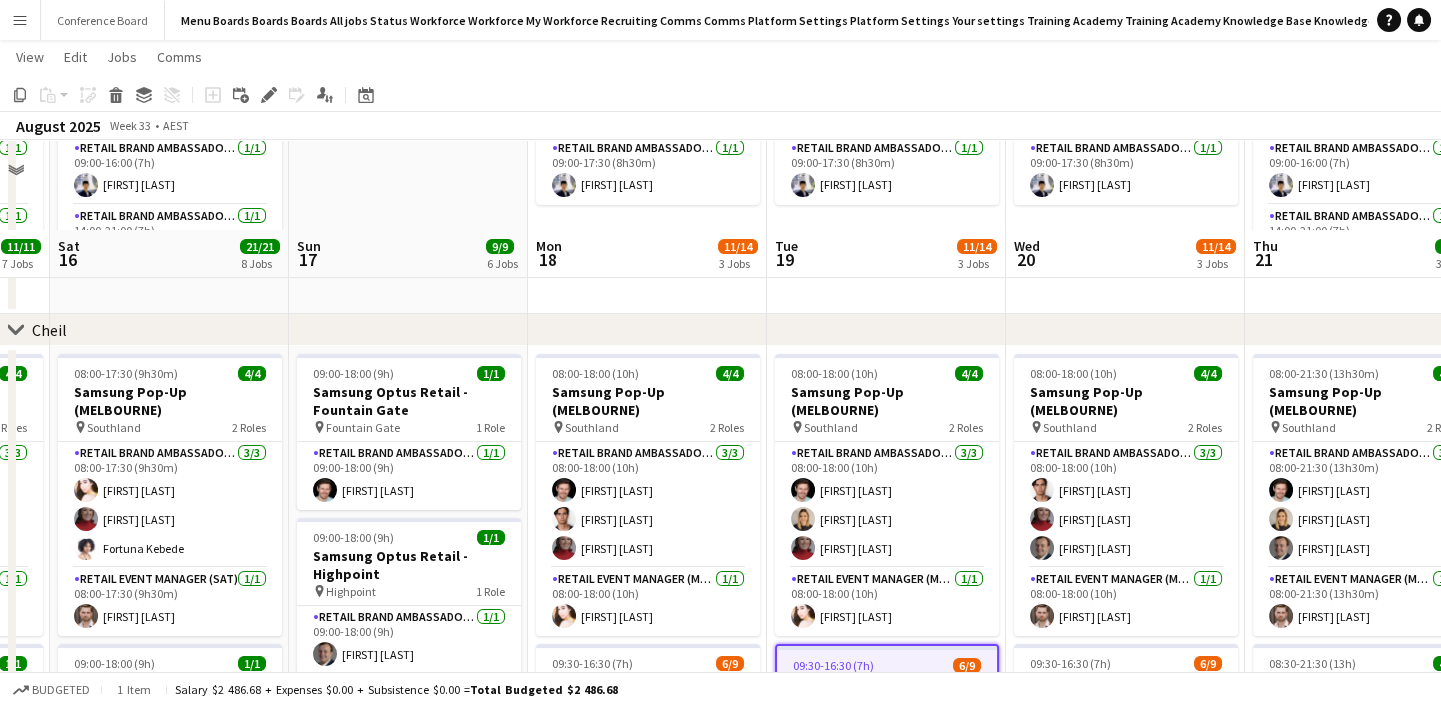 drag, startPoint x: 801, startPoint y: 455, endPoint x: 947, endPoint y: 269, distance: 236.45718 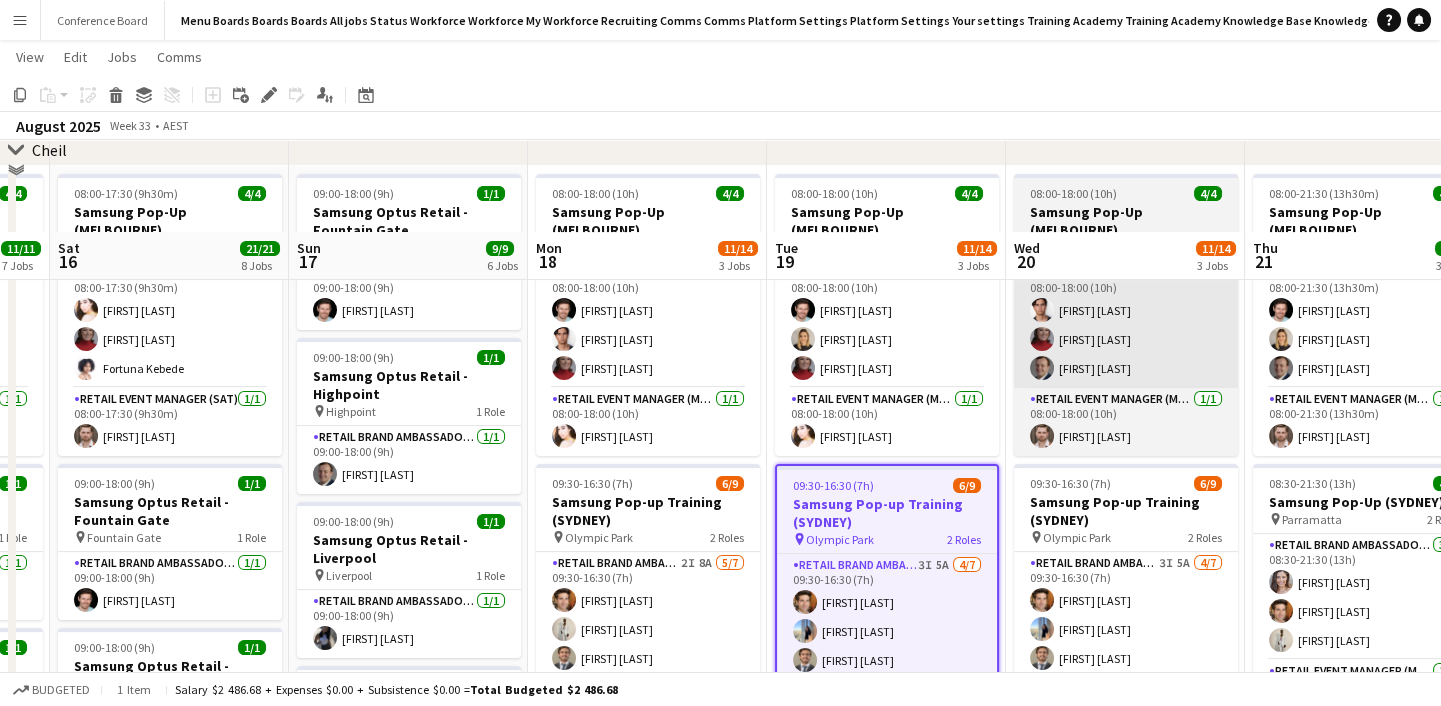 scroll, scrollTop: 1327, scrollLeft: 0, axis: vertical 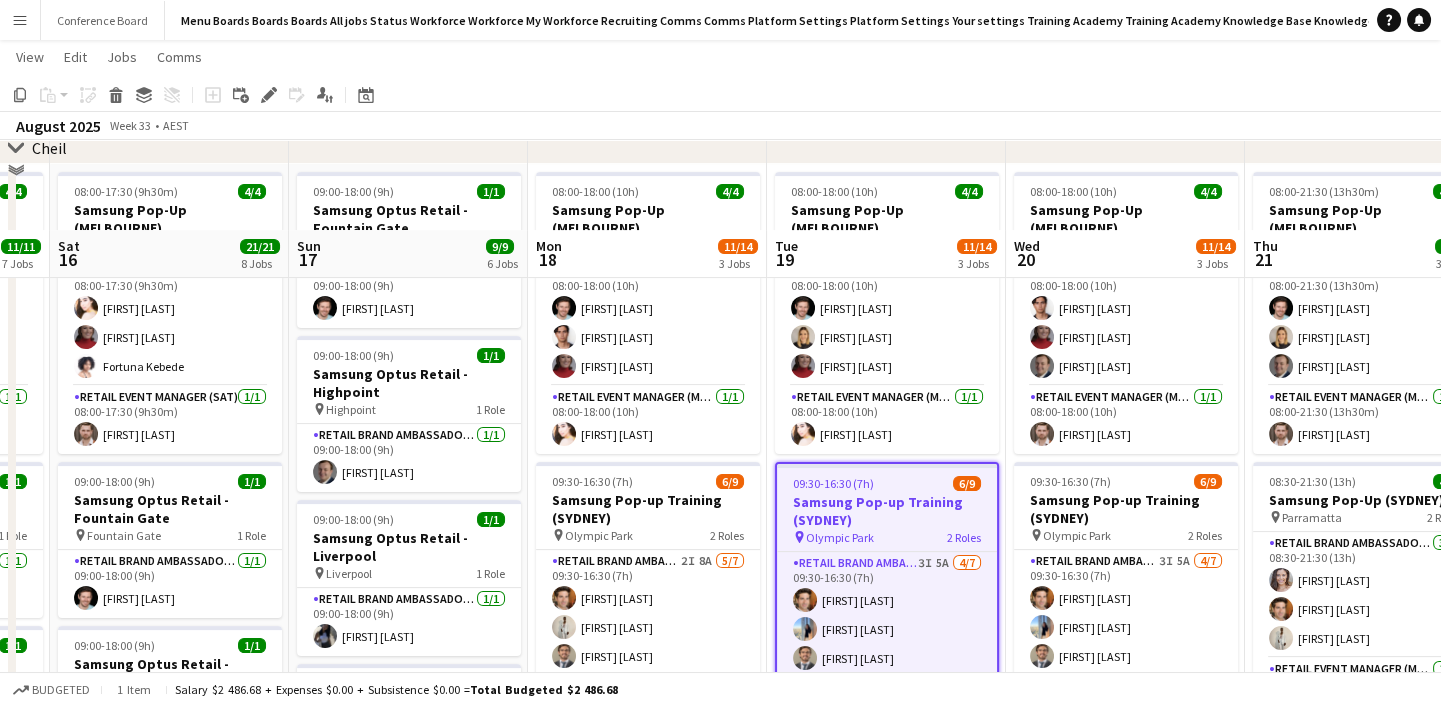 click on "Copy
Paste
Paste   Ctrl+V Paste with crew  Ctrl+Shift+V
Paste linked Job
Delete
Group
Ungroup
Add job
Add linked Job
Edit
Edit linked Job
Applicants
Date picker
AUG 2025 AUG 2025 Monday M Tuesday T Wednesday W Thursday T Friday F Saturday S Sunday S  AUG   1   2   3   4   5   6   7   8   9   10   11   12   13   14   15   16   17   18   19   20   21   22   23   24   25   26   27   28   29   30   31
Comparison range
Comparison range
Today" 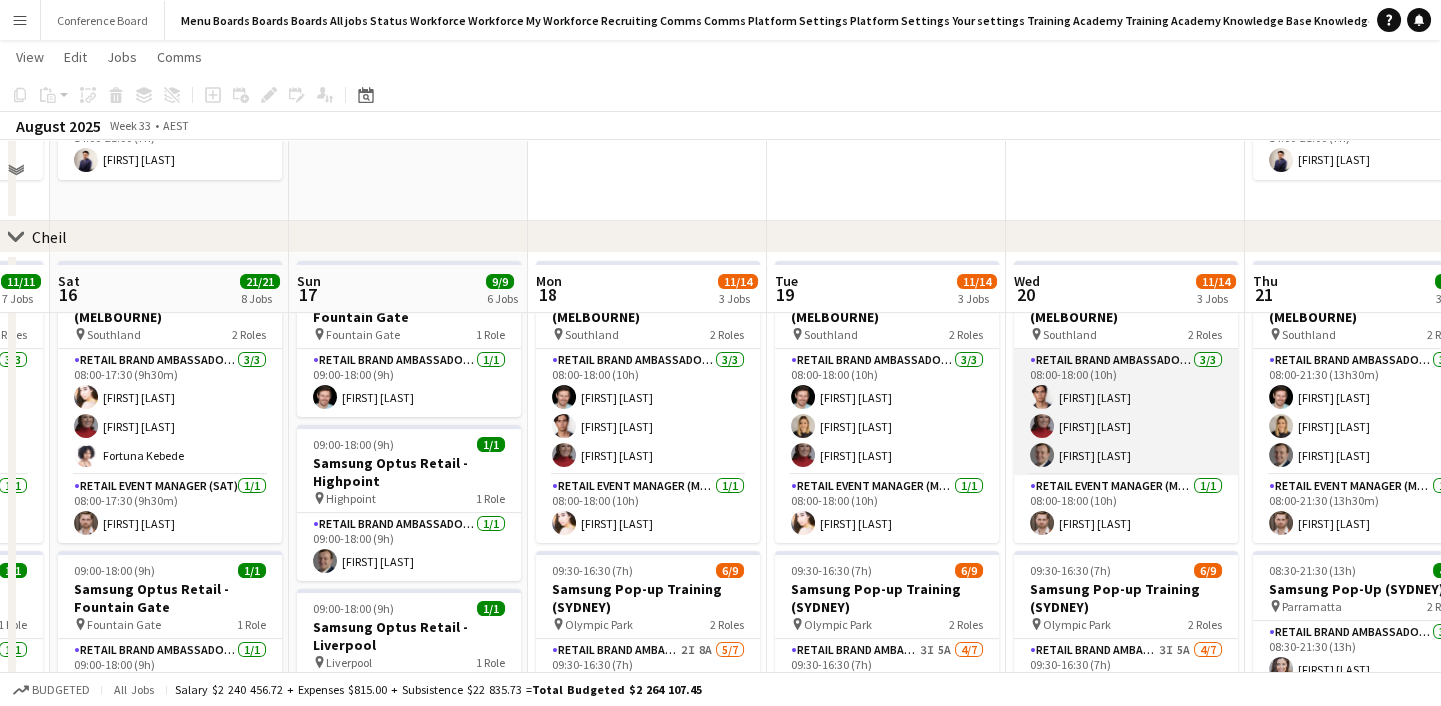 scroll, scrollTop: 1418, scrollLeft: 0, axis: vertical 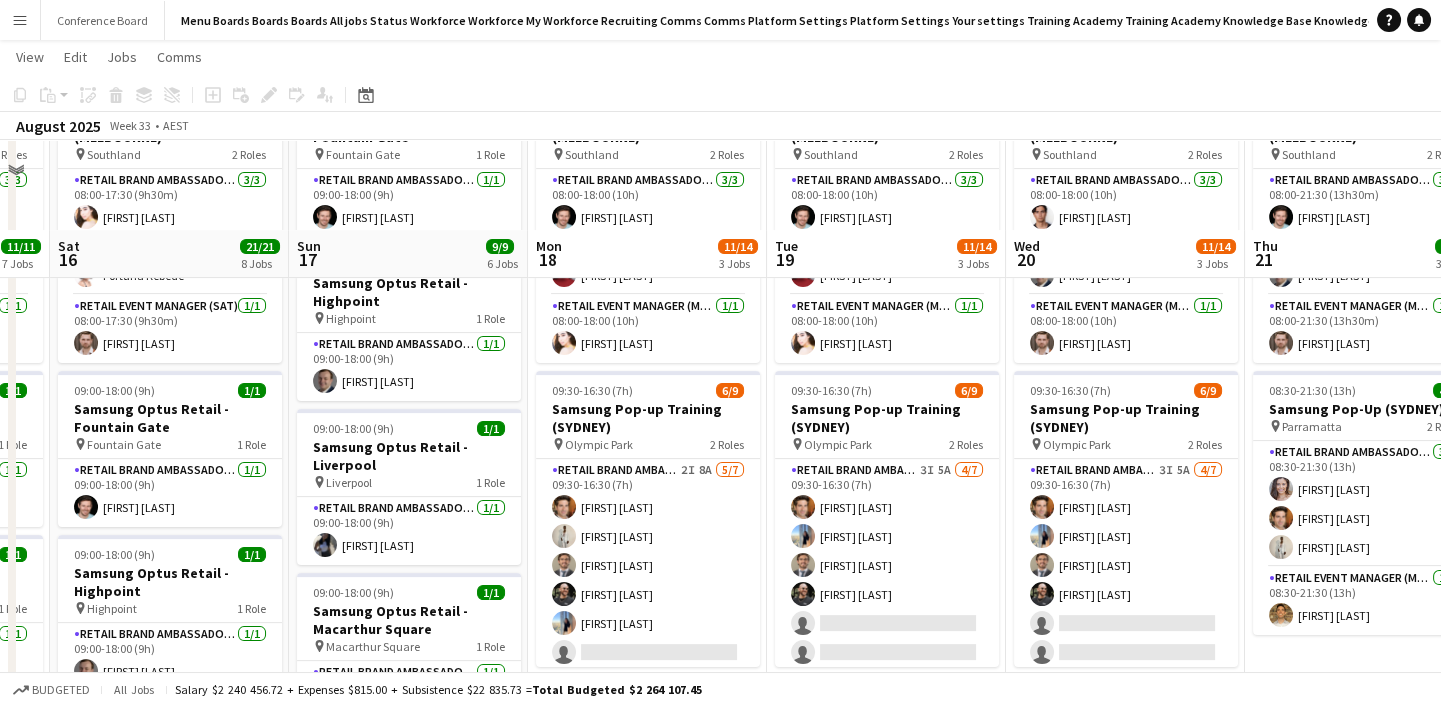 click on "View  Day view expanded Day view collapsed Month view Date picker Jump to today Expand Linked Jobs Collapse Linked Jobs  Edit  Copy Ctrl+C  Paste  Without Crew Ctrl+V With Crew Ctrl+Shift+V Paste as linked job  Group  Group Ungroup  Jobs  New Job Edit Job Delete Job New Linked Job Edit Linked Jobs Job fulfilment Promote Role Copy Role URL  Comms  Notify confirmed crew Create chat" 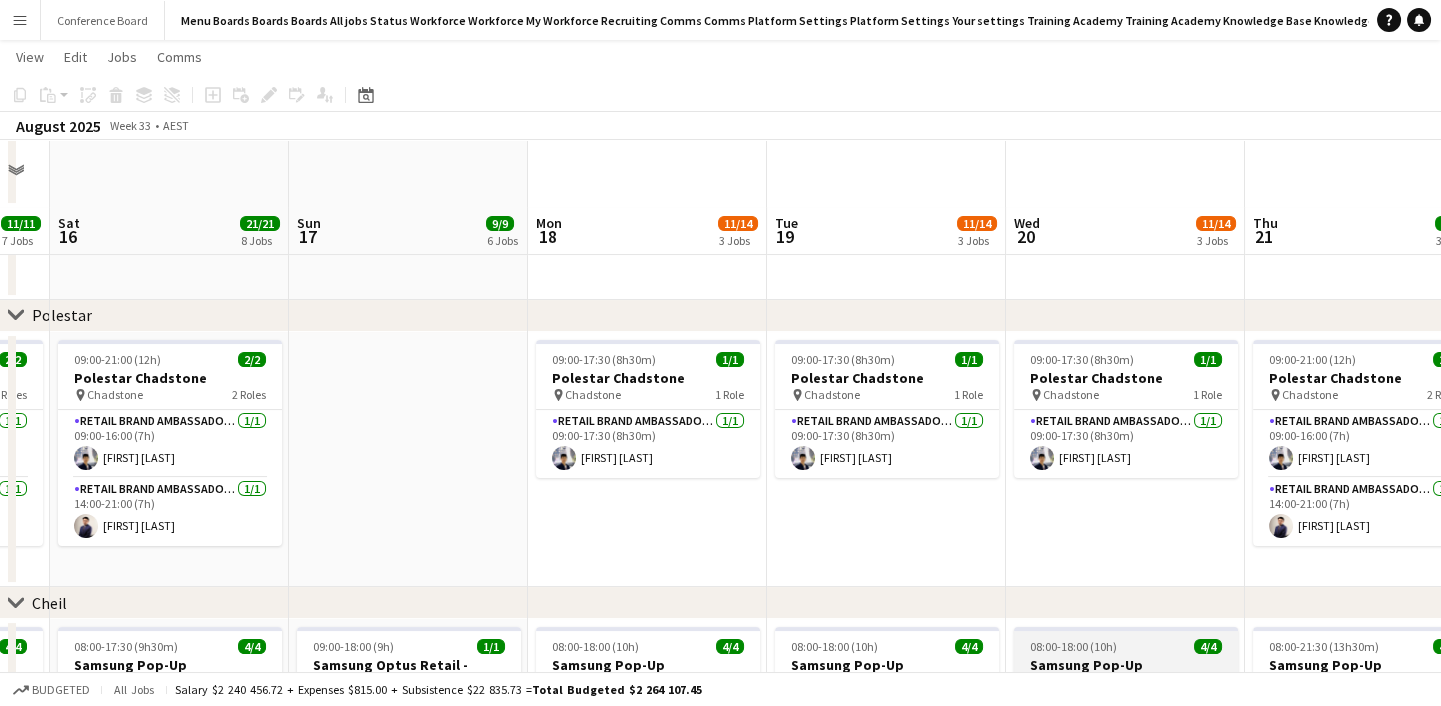 scroll, scrollTop: 781, scrollLeft: 0, axis: vertical 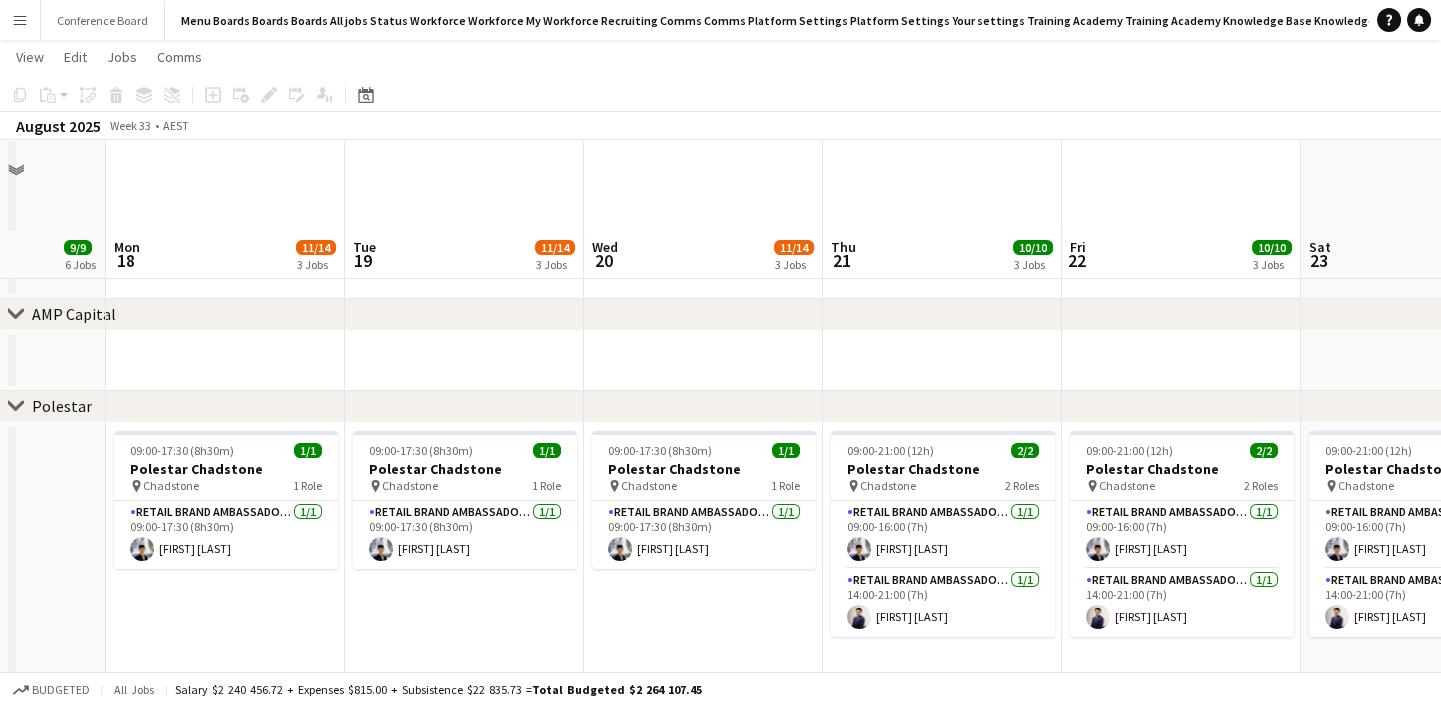 drag, startPoint x: 1150, startPoint y: 550, endPoint x: 829, endPoint y: 568, distance: 321.50427 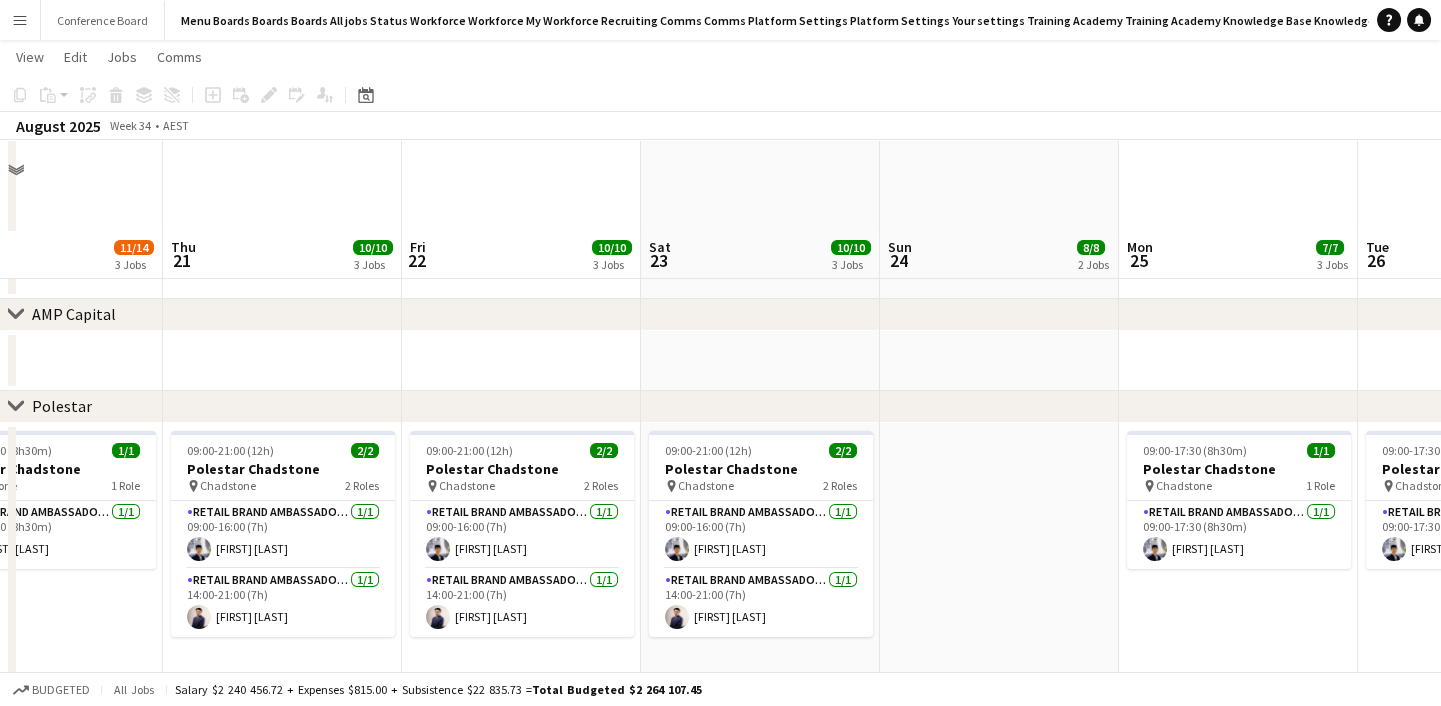 scroll, scrollTop: 0, scrollLeft: 836, axis: horizontal 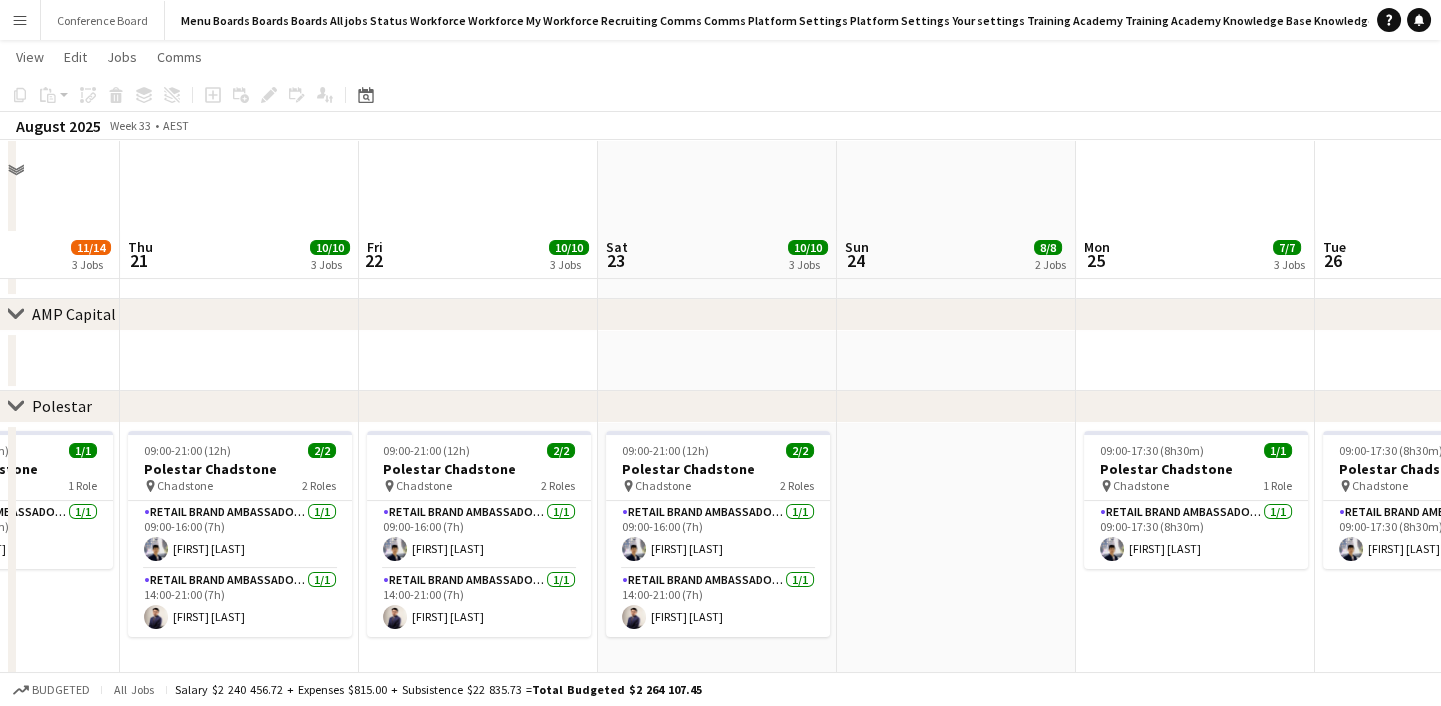 drag, startPoint x: 1081, startPoint y: 554, endPoint x: 378, endPoint y: 520, distance: 703.8217 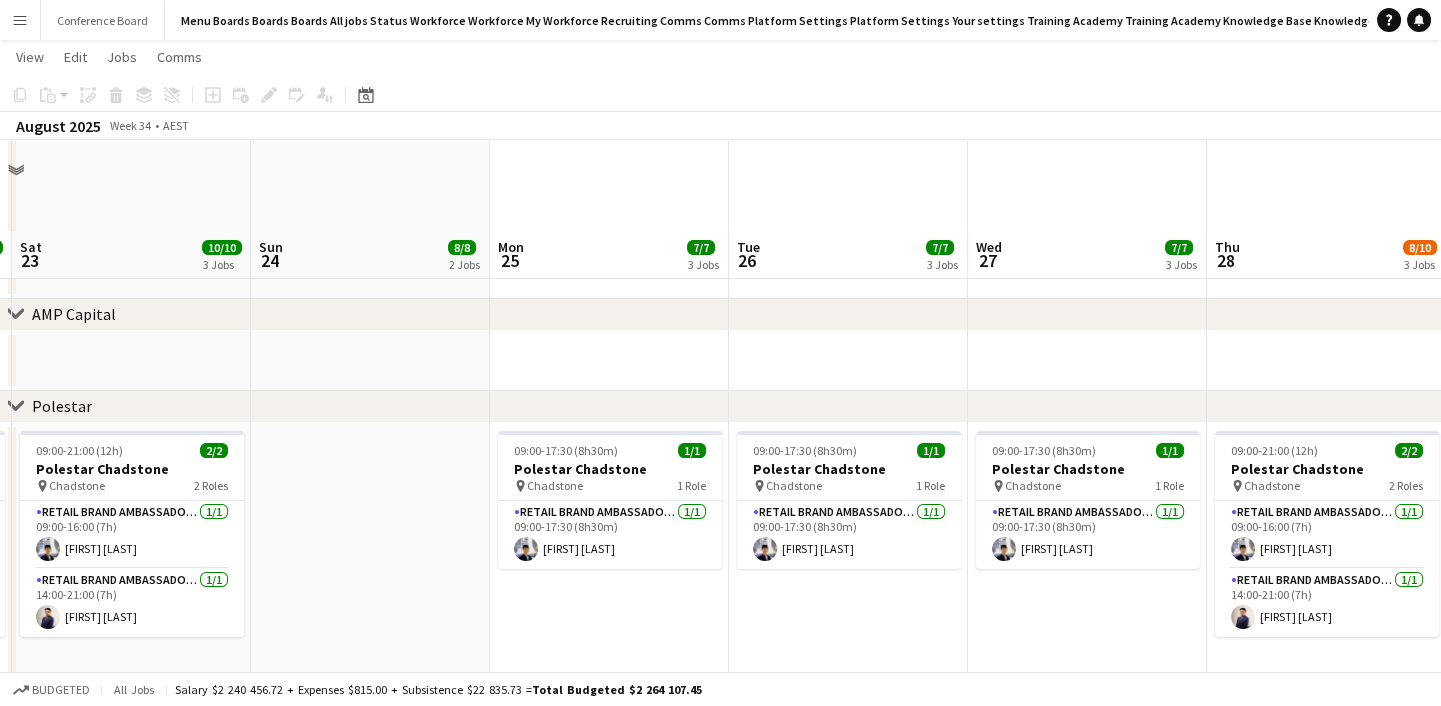 scroll, scrollTop: 0, scrollLeft: 953, axis: horizontal 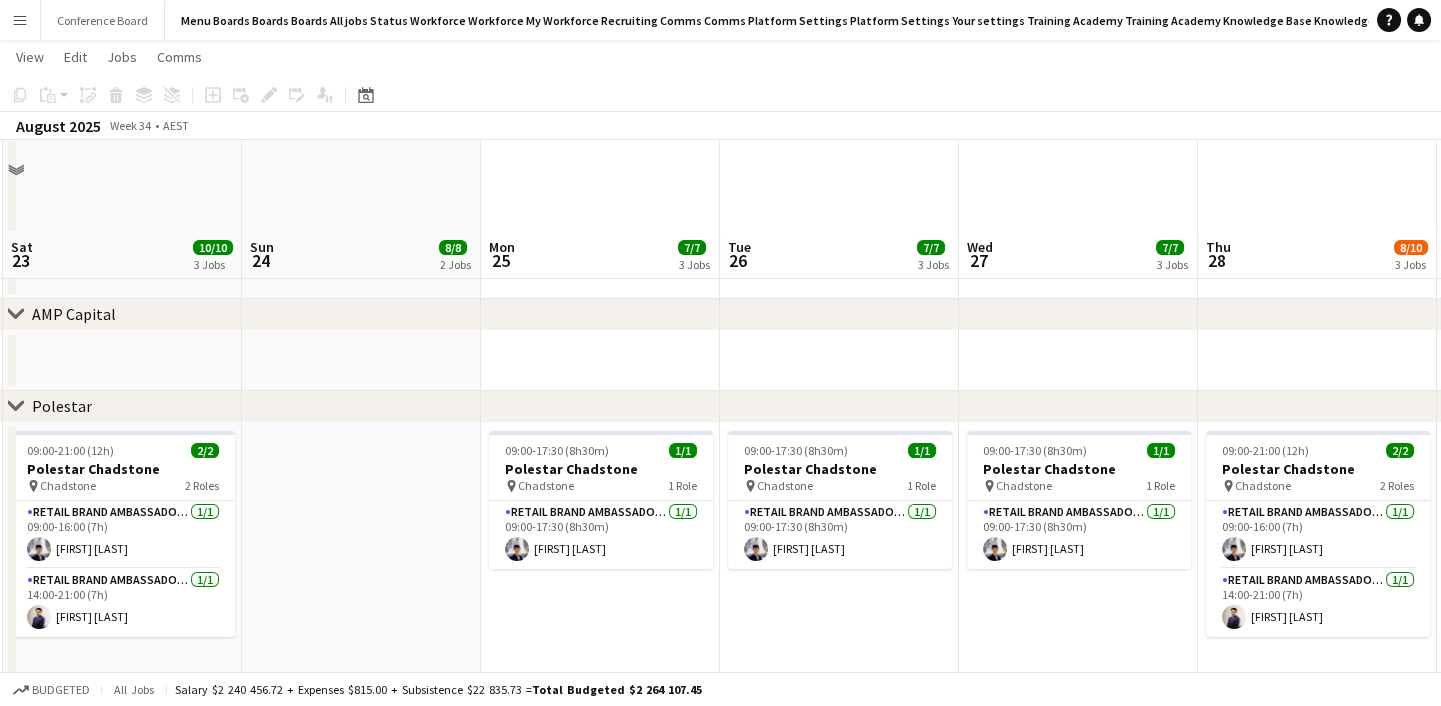 drag, startPoint x: 979, startPoint y: 488, endPoint x: 456, endPoint y: 478, distance: 523.0956 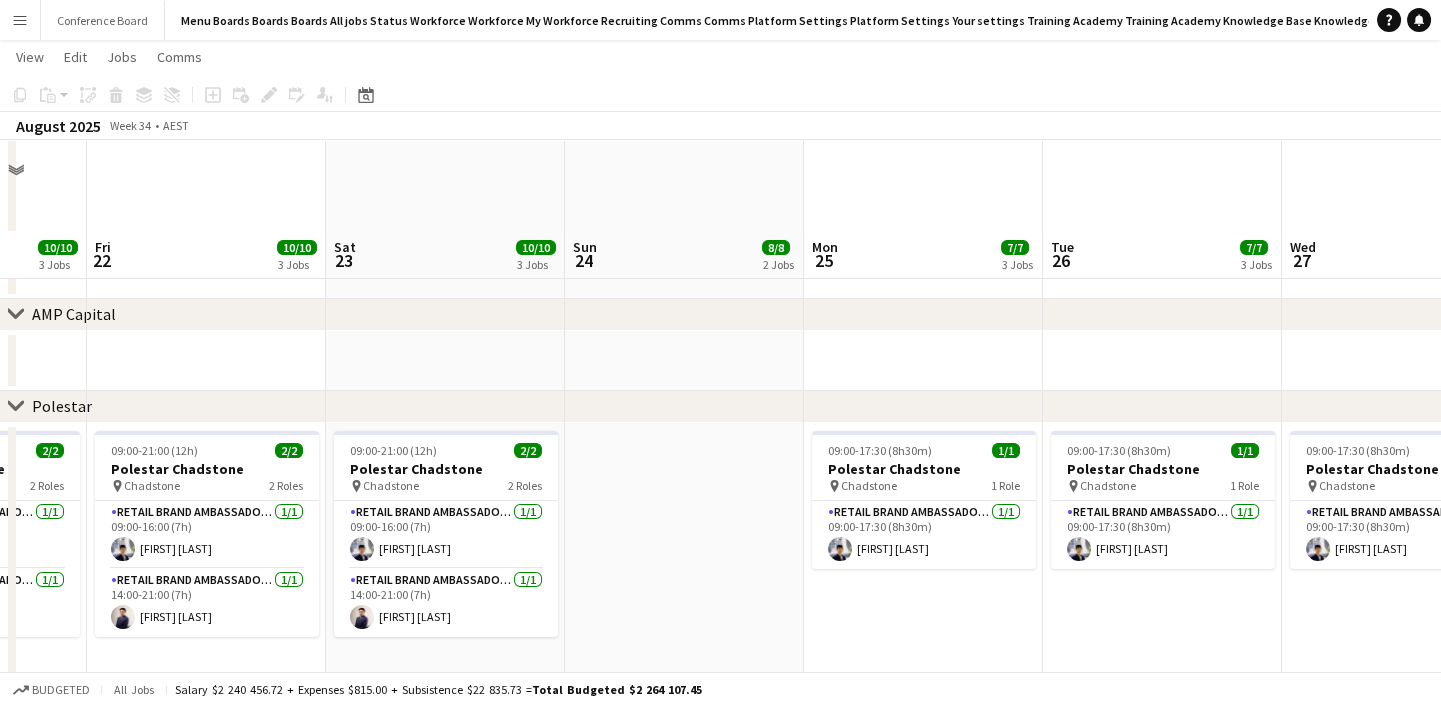 drag, startPoint x: 881, startPoint y: 516, endPoint x: 1027, endPoint y: 469, distance: 153.37862 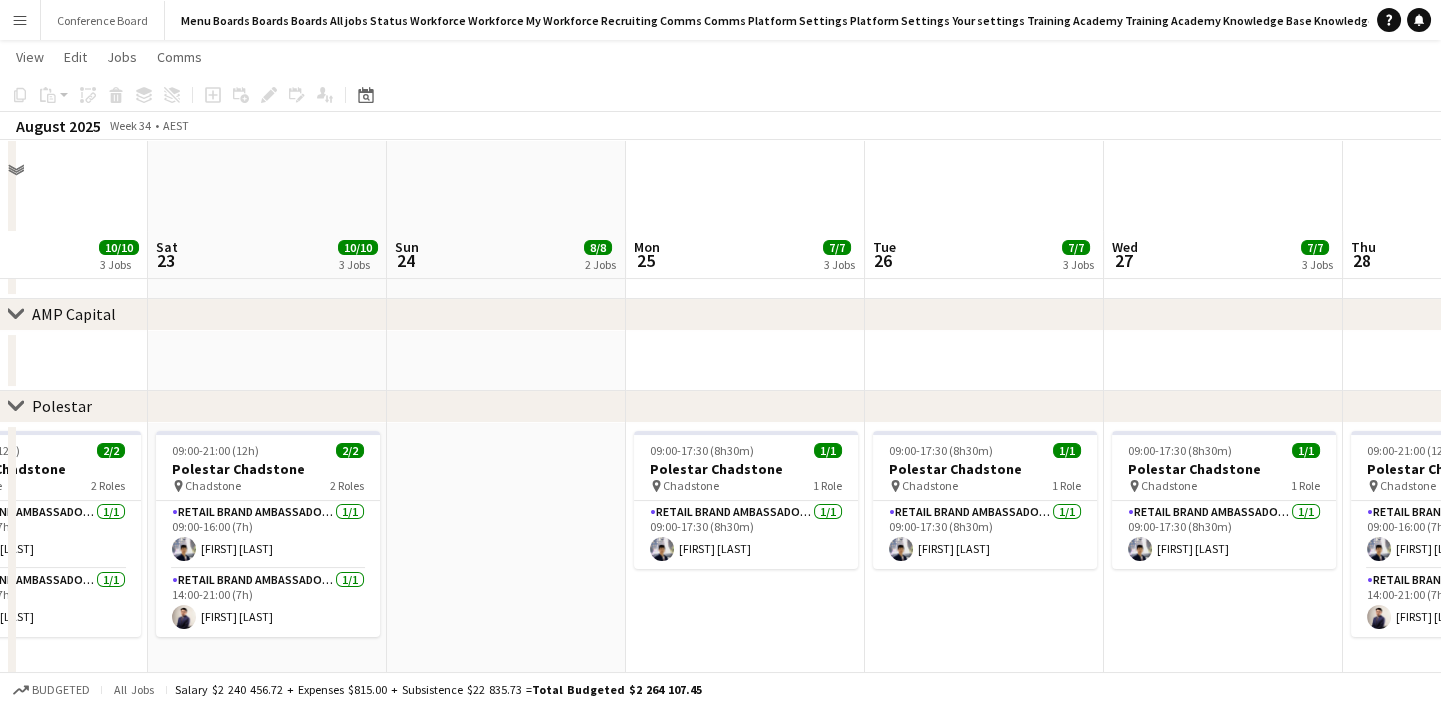 scroll, scrollTop: 0, scrollLeft: 507, axis: horizontal 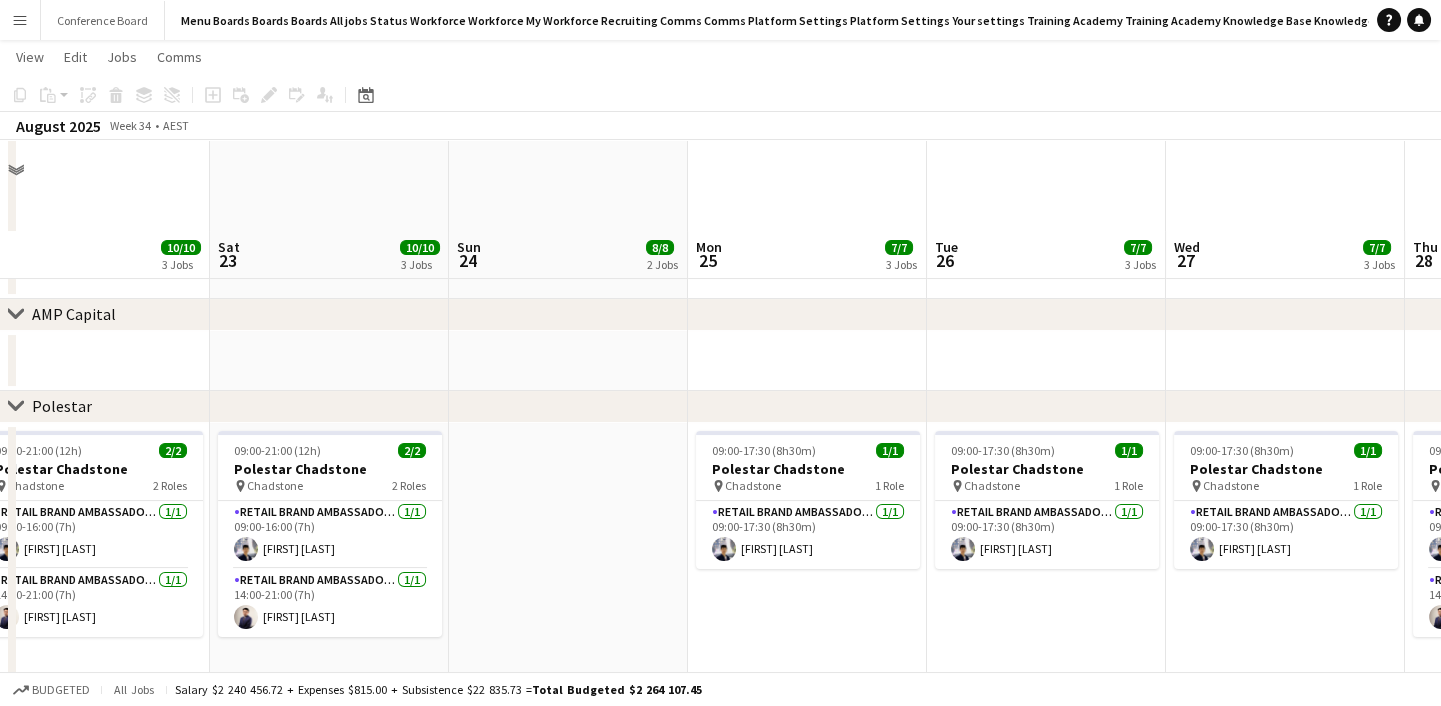 drag, startPoint x: 706, startPoint y: 523, endPoint x: 1322, endPoint y: 511, distance: 616.1169 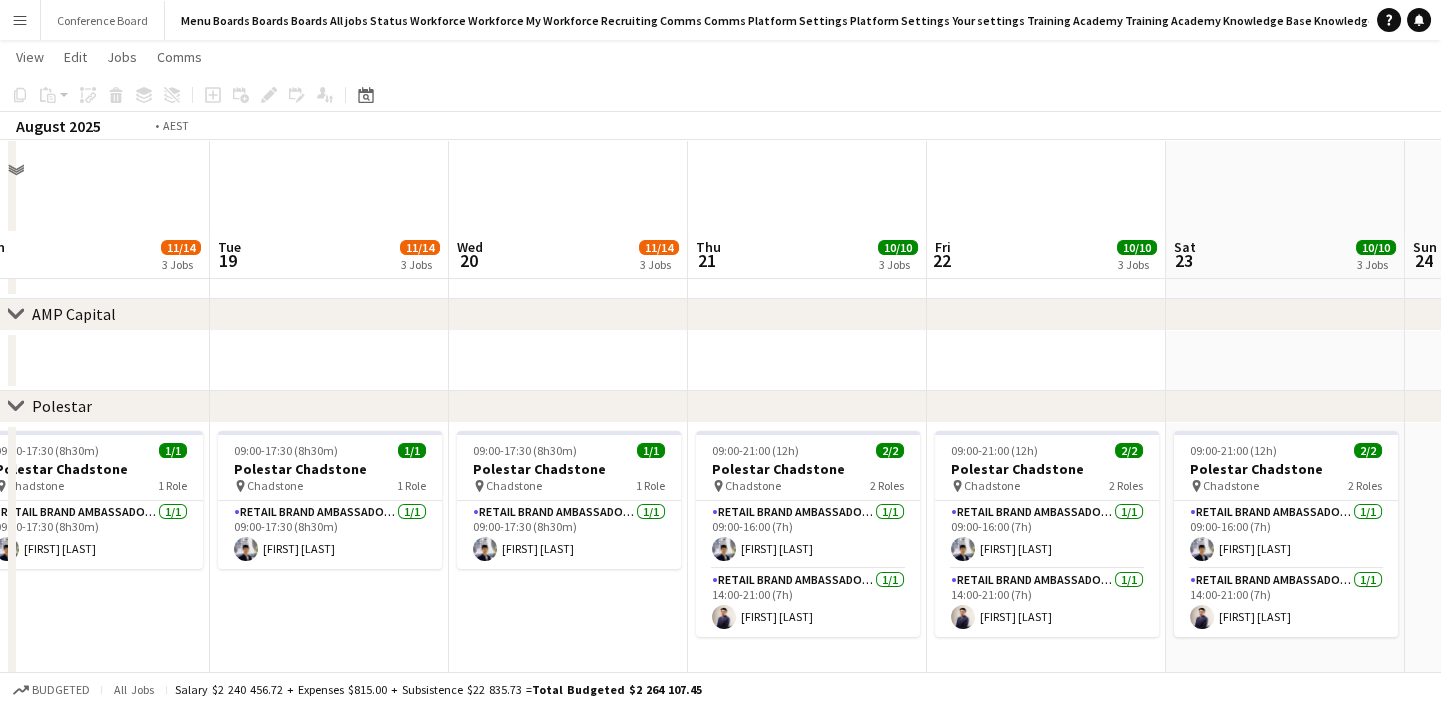 drag, startPoint x: 378, startPoint y: 549, endPoint x: 1341, endPoint y: 541, distance: 963.0332 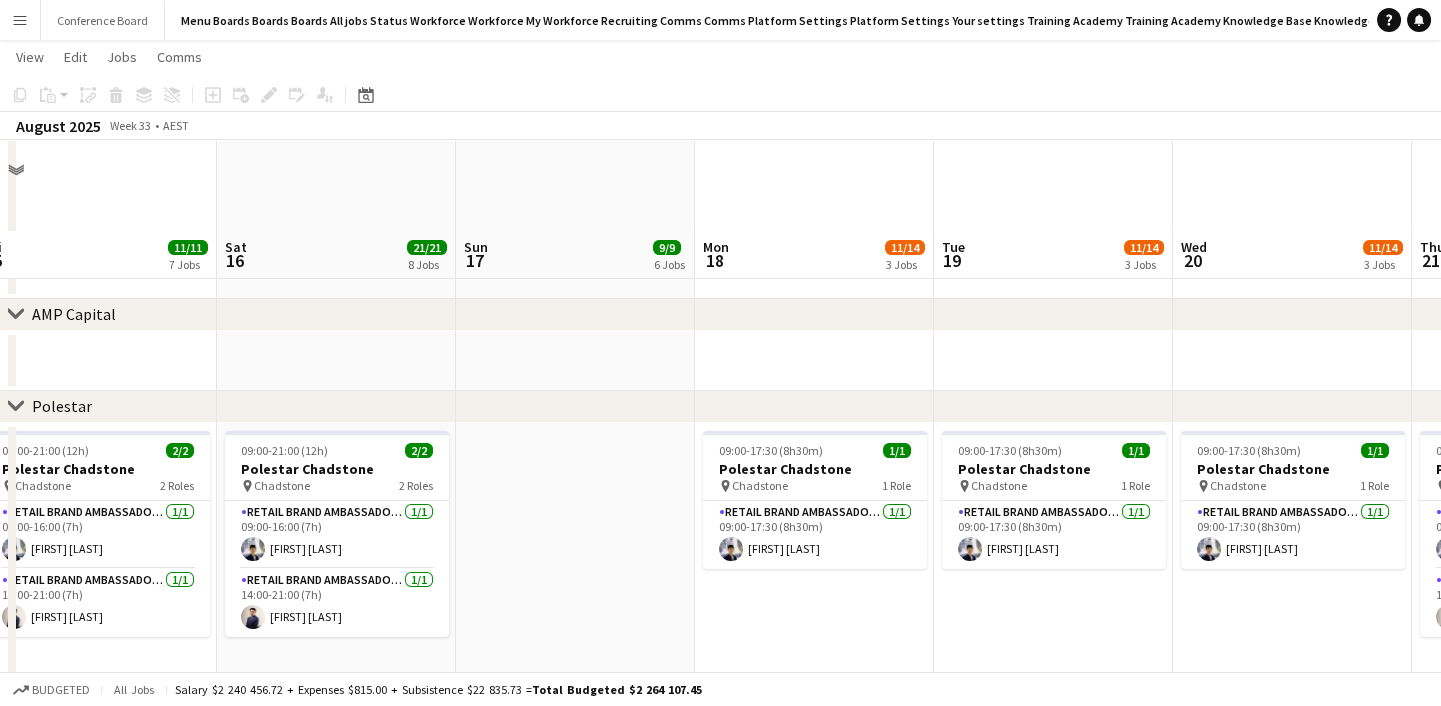 scroll, scrollTop: 0, scrollLeft: 553, axis: horizontal 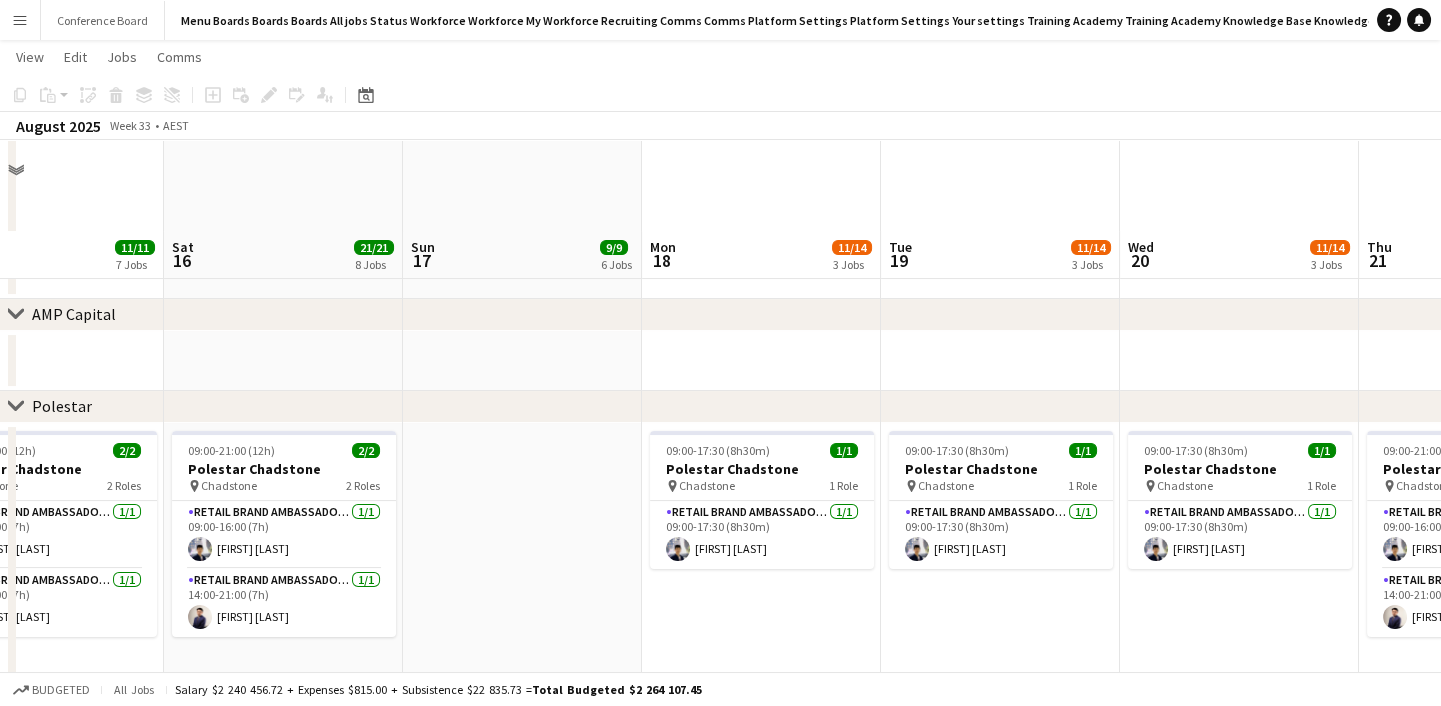 drag, startPoint x: 938, startPoint y: 545, endPoint x: 1392, endPoint y: 530, distance: 454.24774 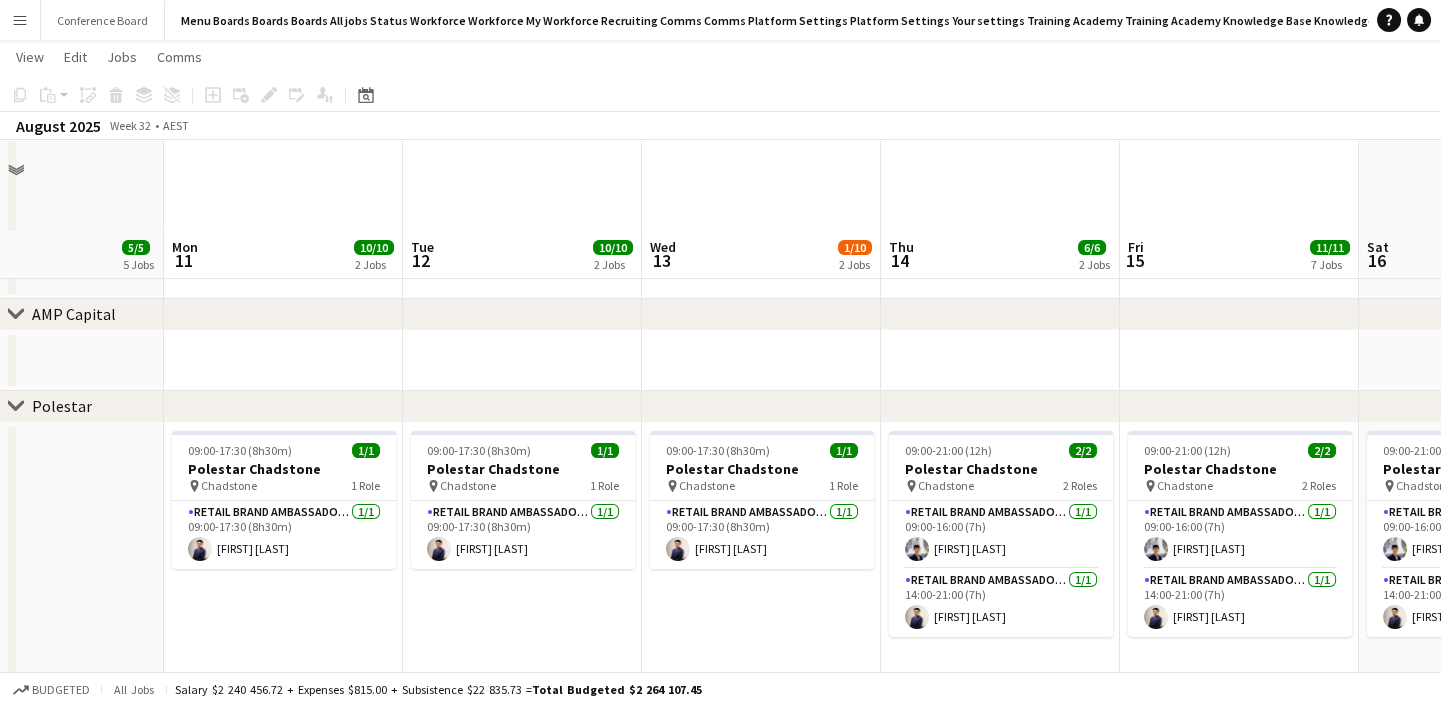 scroll, scrollTop: 0, scrollLeft: 668, axis: horizontal 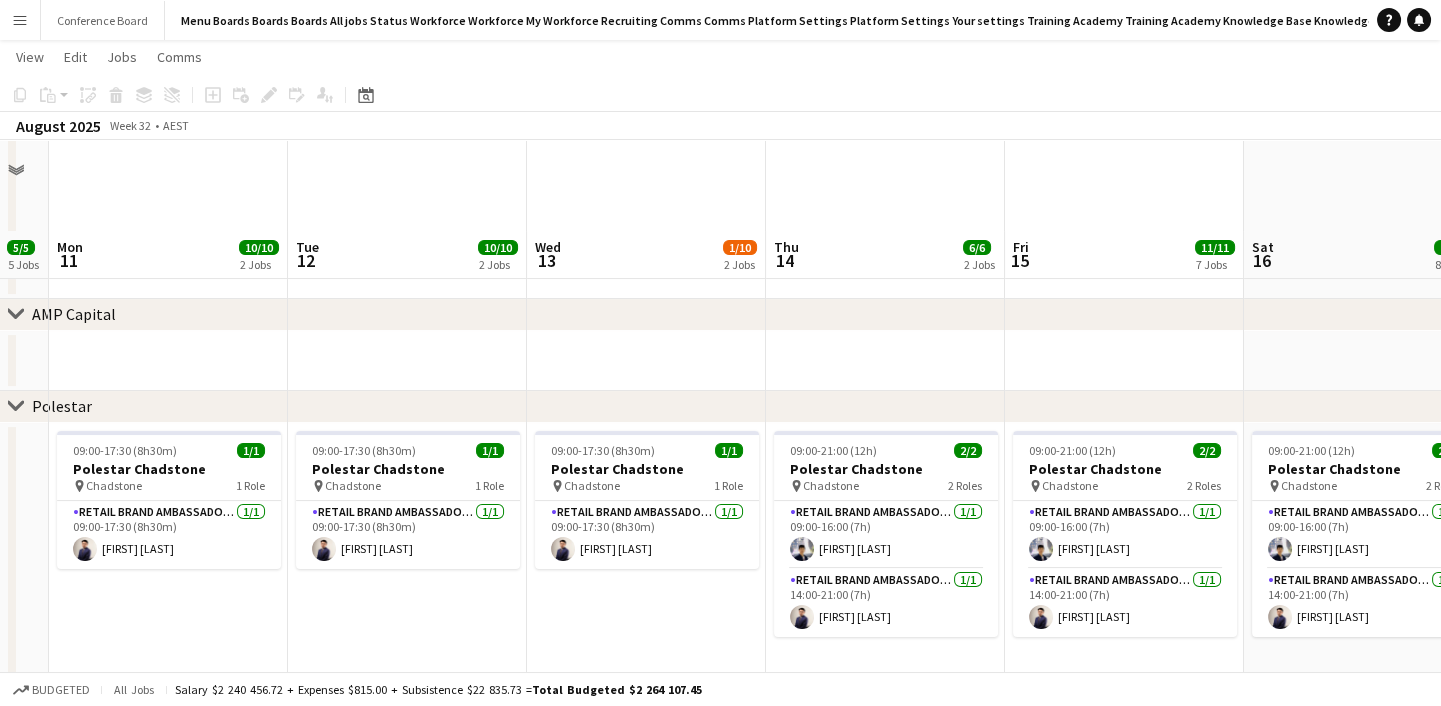 drag, startPoint x: 375, startPoint y: 500, endPoint x: 1353, endPoint y: 591, distance: 982.2245 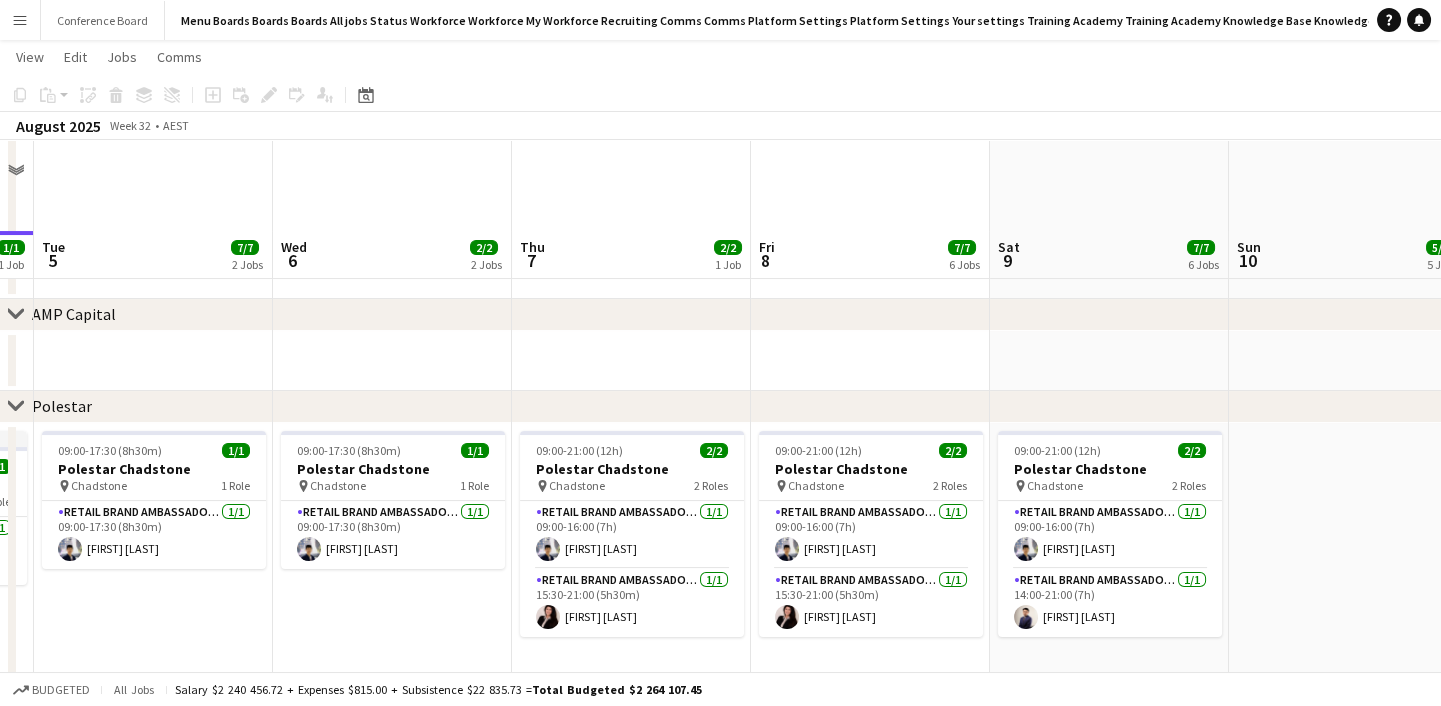drag, startPoint x: 552, startPoint y: 547, endPoint x: 1411, endPoint y: 514, distance: 859.63367 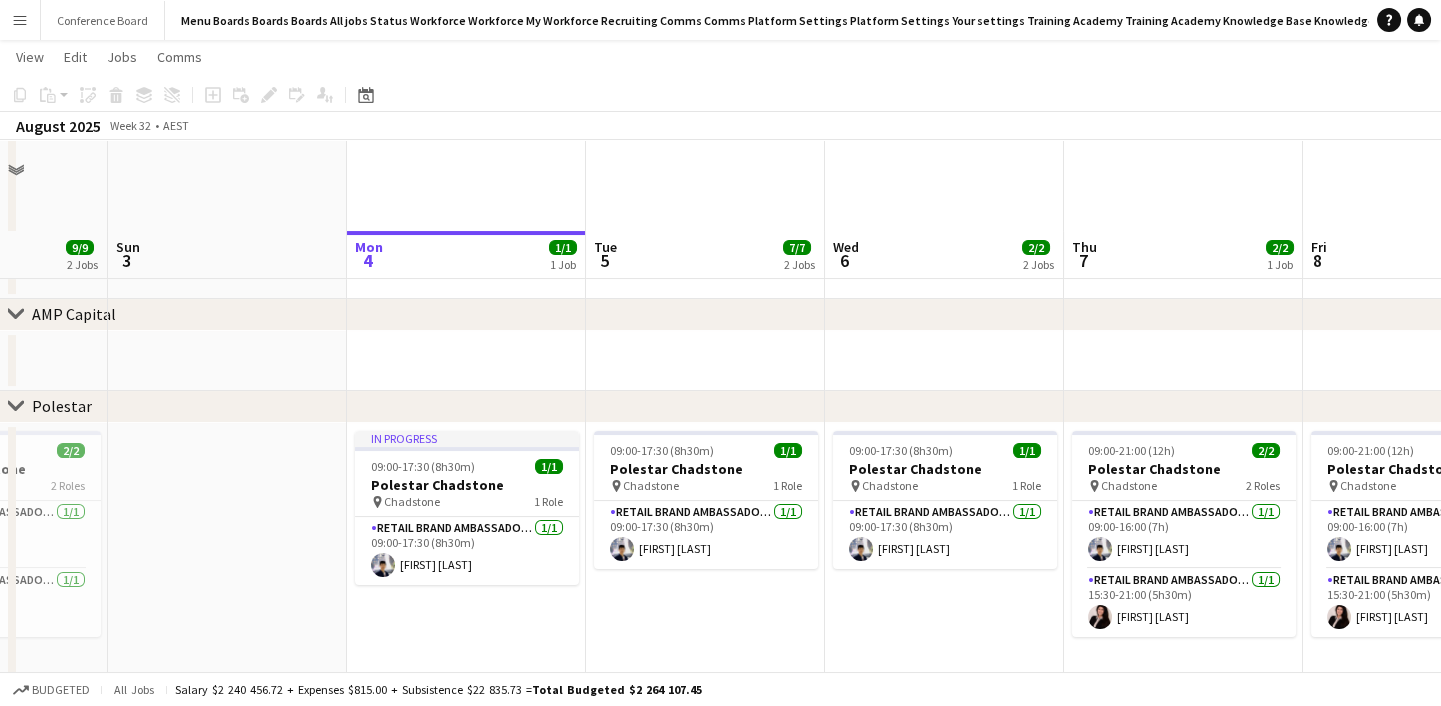 scroll, scrollTop: 0, scrollLeft: 520, axis: horizontal 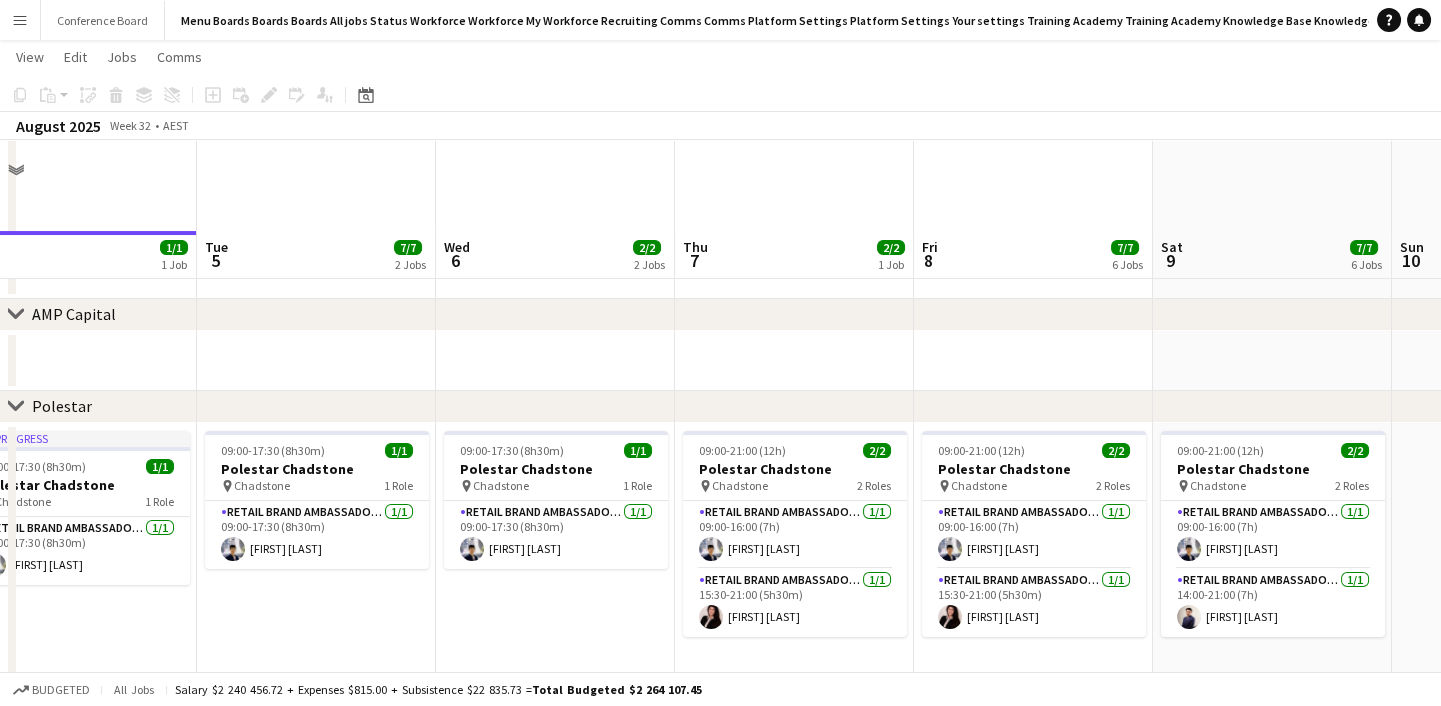 drag, startPoint x: 705, startPoint y: 560, endPoint x: 1453, endPoint y: 509, distance: 749.73663 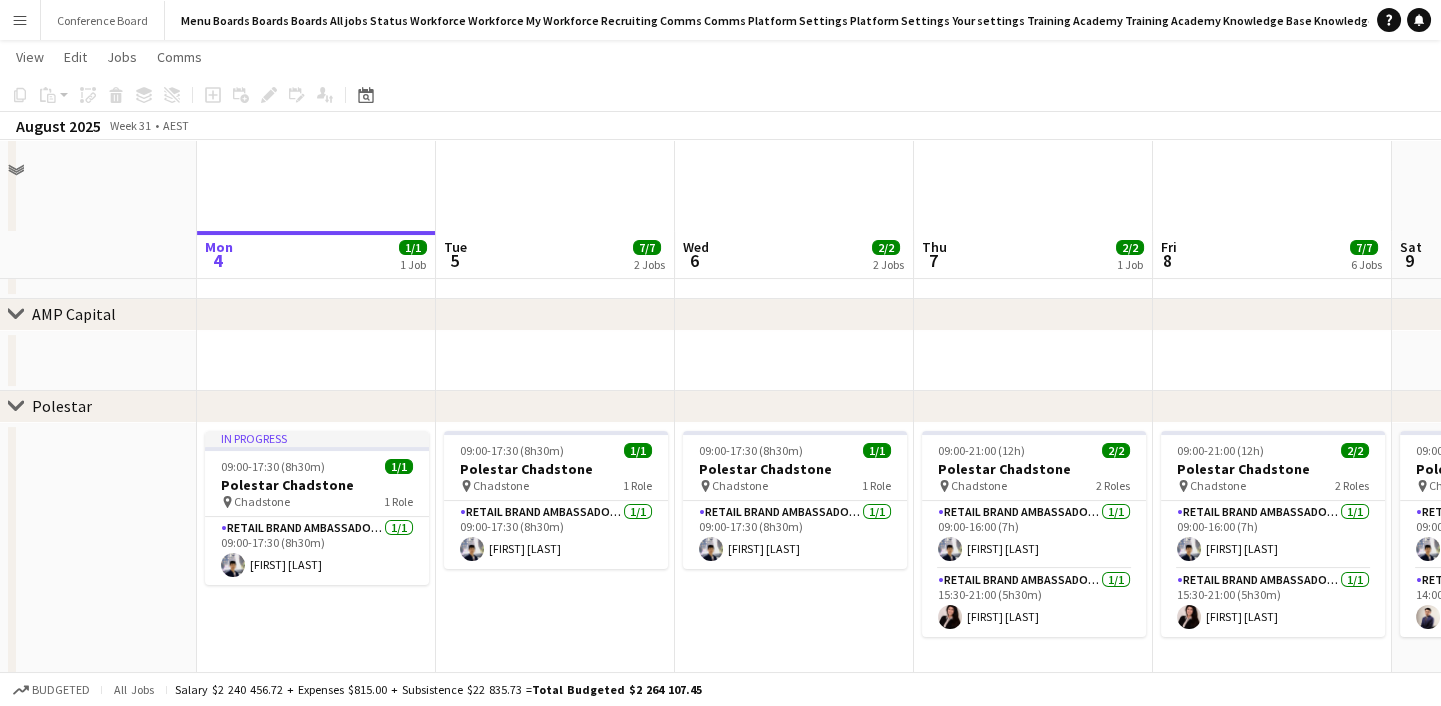 scroll, scrollTop: 0, scrollLeft: 407, axis: horizontal 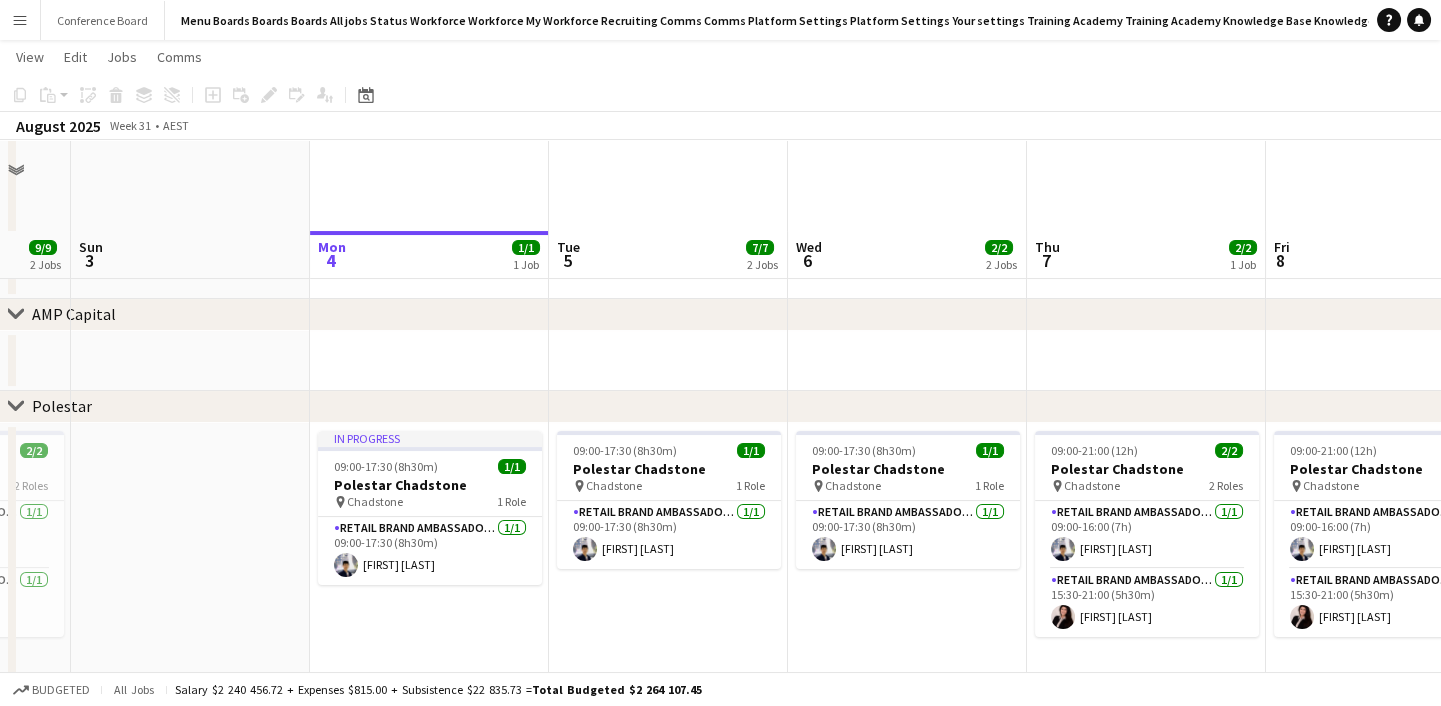 drag, startPoint x: 888, startPoint y: 482, endPoint x: 1071, endPoint y: 463, distance: 183.98369 